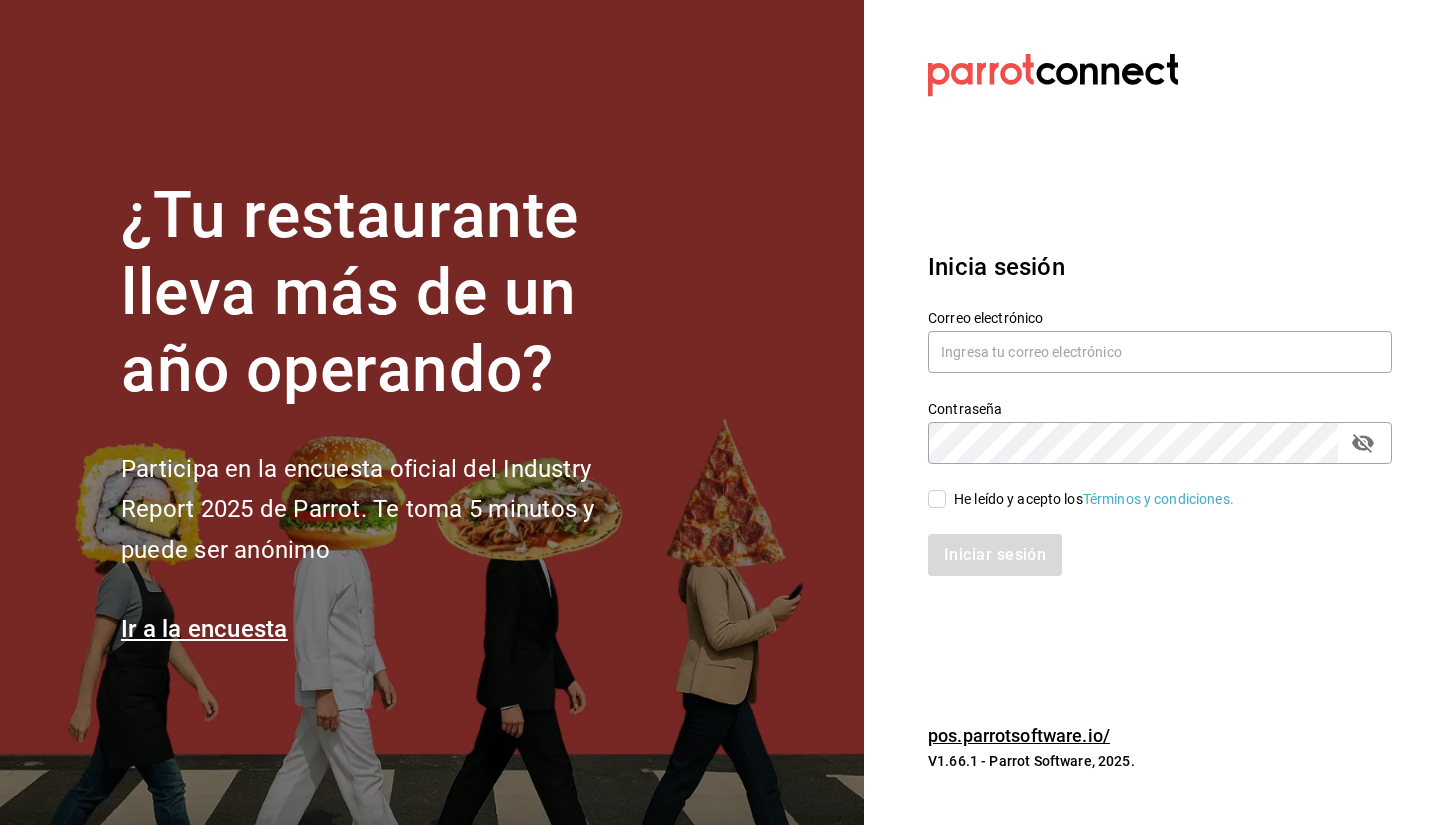 scroll, scrollTop: 0, scrollLeft: 0, axis: both 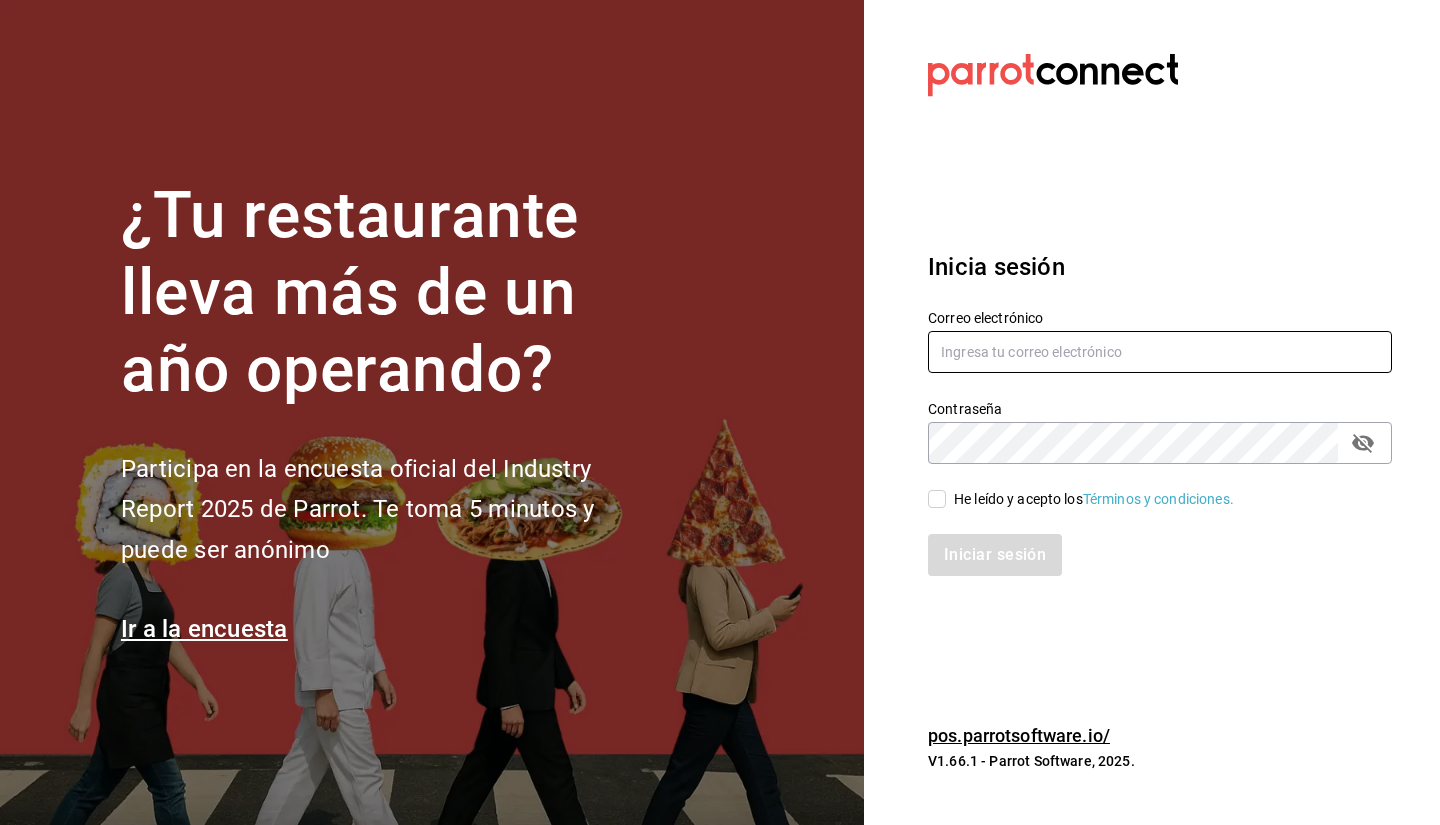 type on "[EMAIL]" 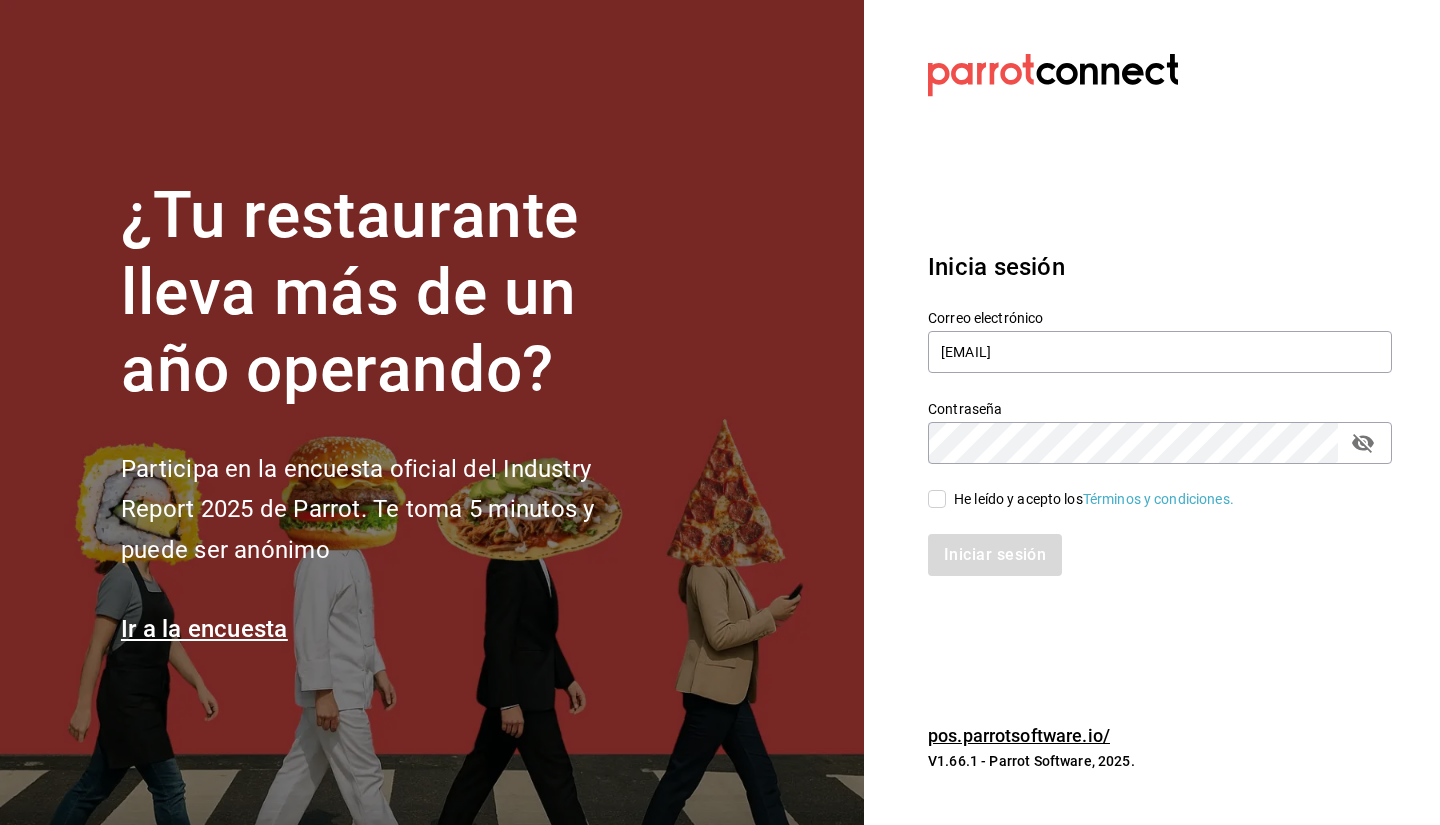click on "He leído y acepto los  Términos y condiciones." at bounding box center (1094, 499) 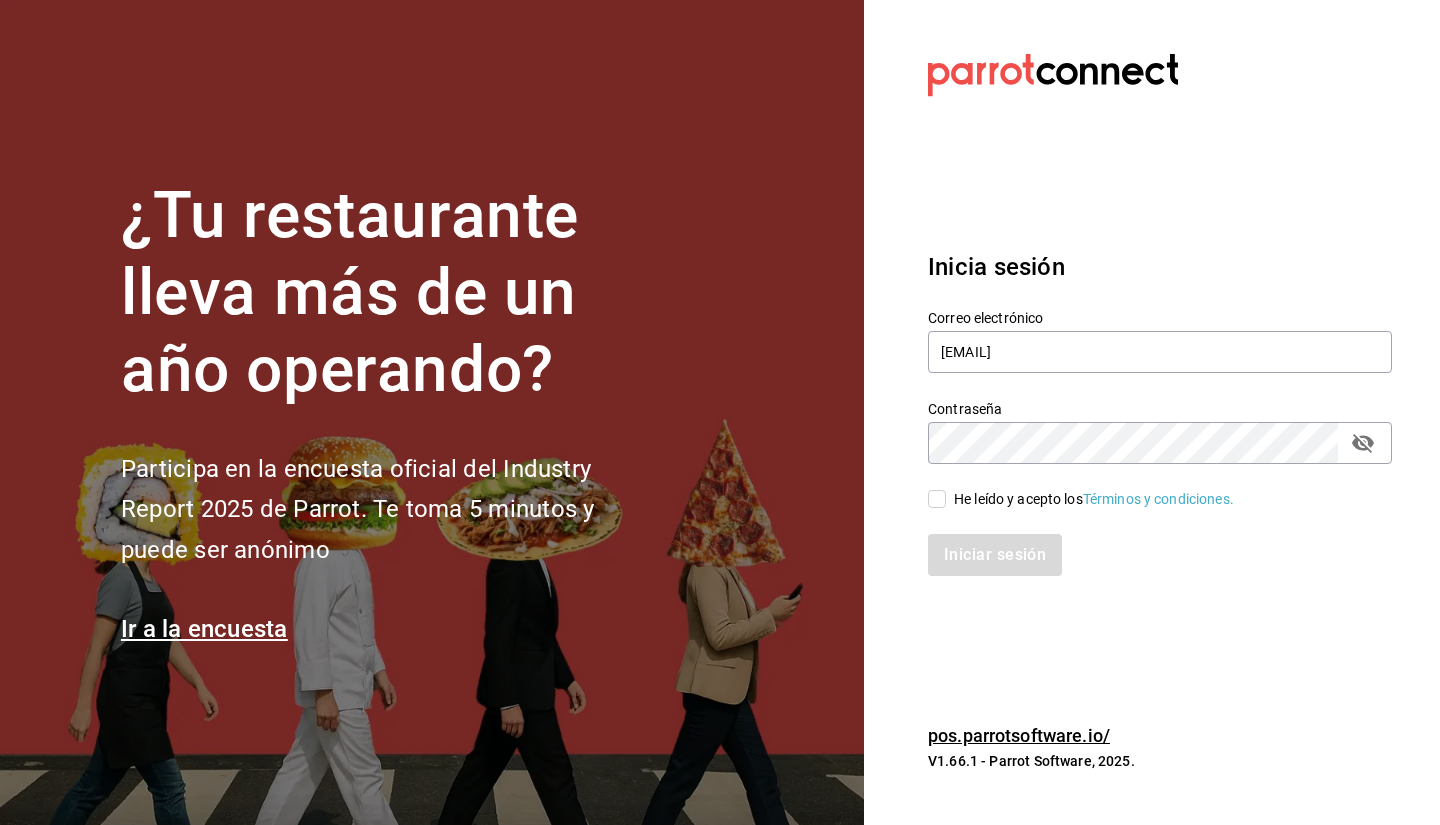 checkbox on "true" 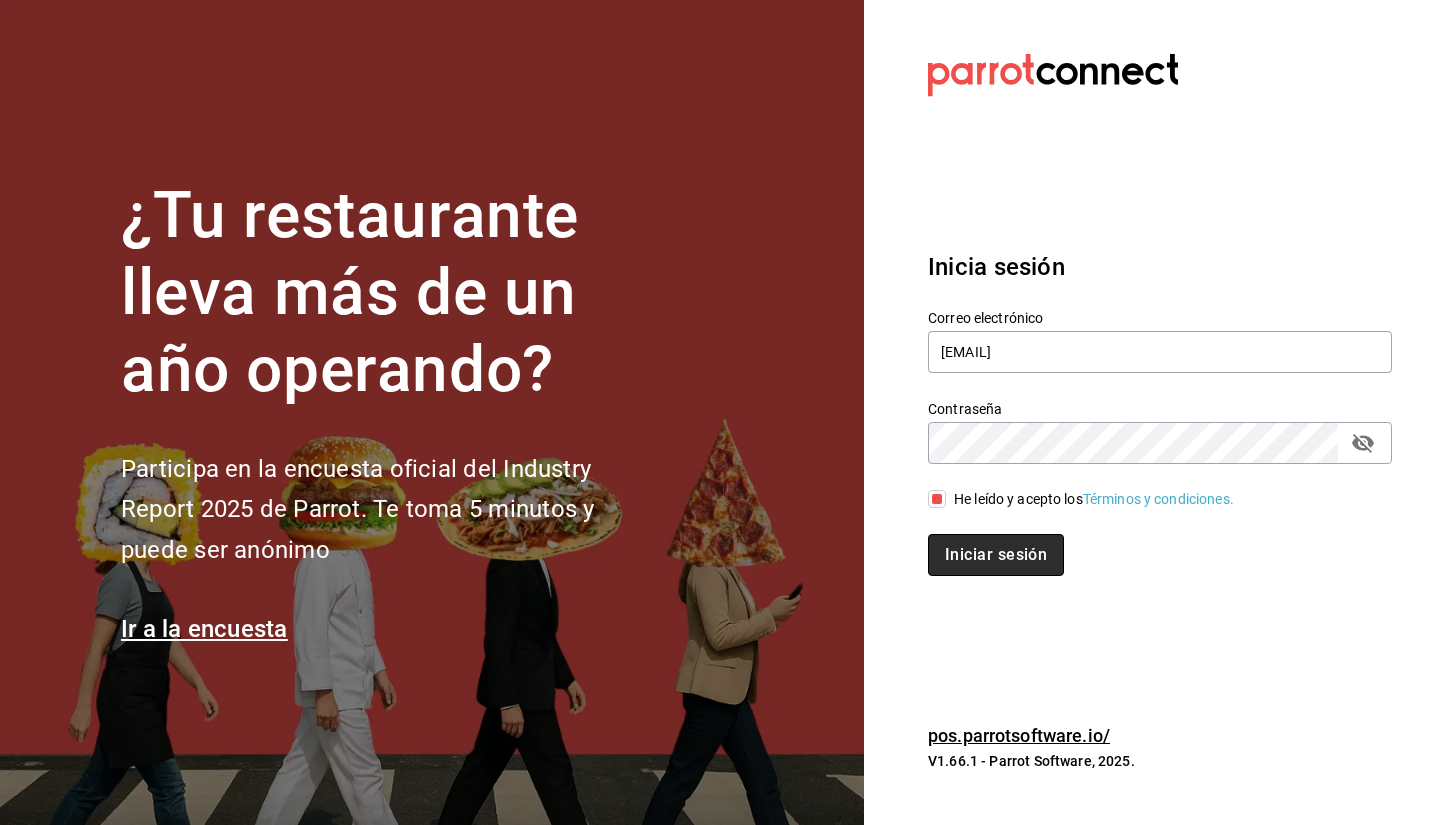 click on "Iniciar sesión" at bounding box center (996, 555) 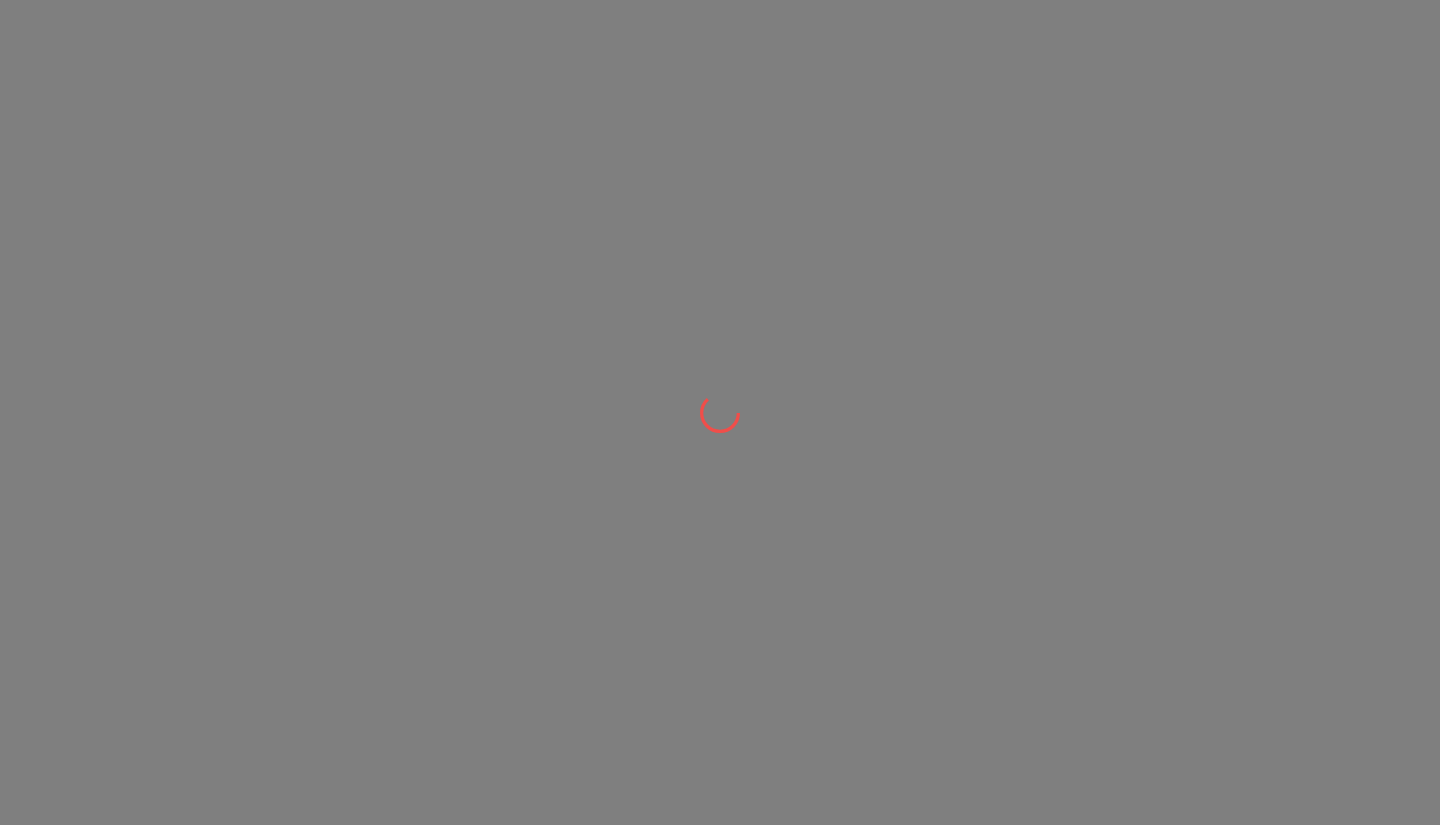 scroll, scrollTop: 0, scrollLeft: 0, axis: both 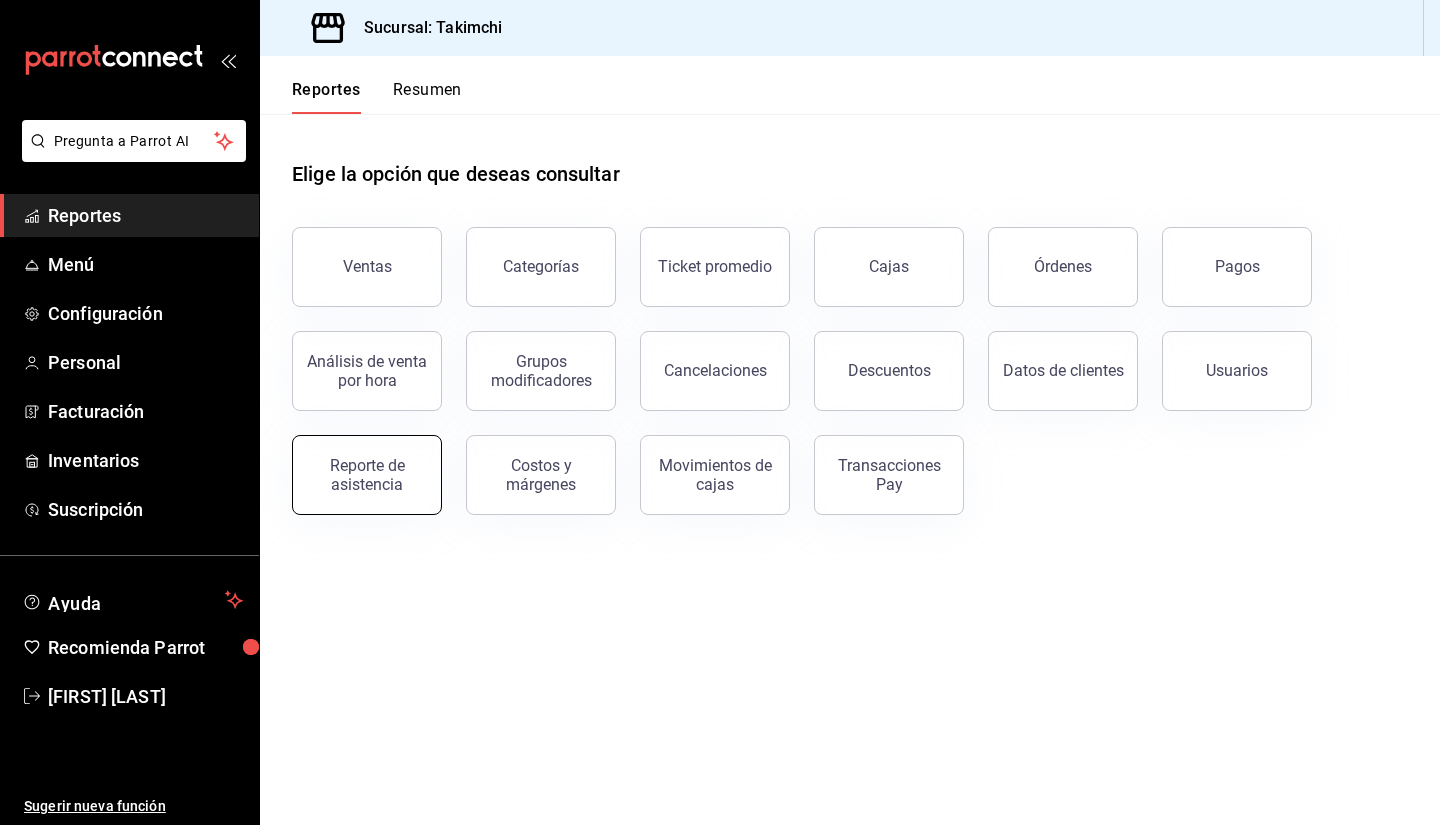 click on "Reporte de asistencia" at bounding box center (367, 475) 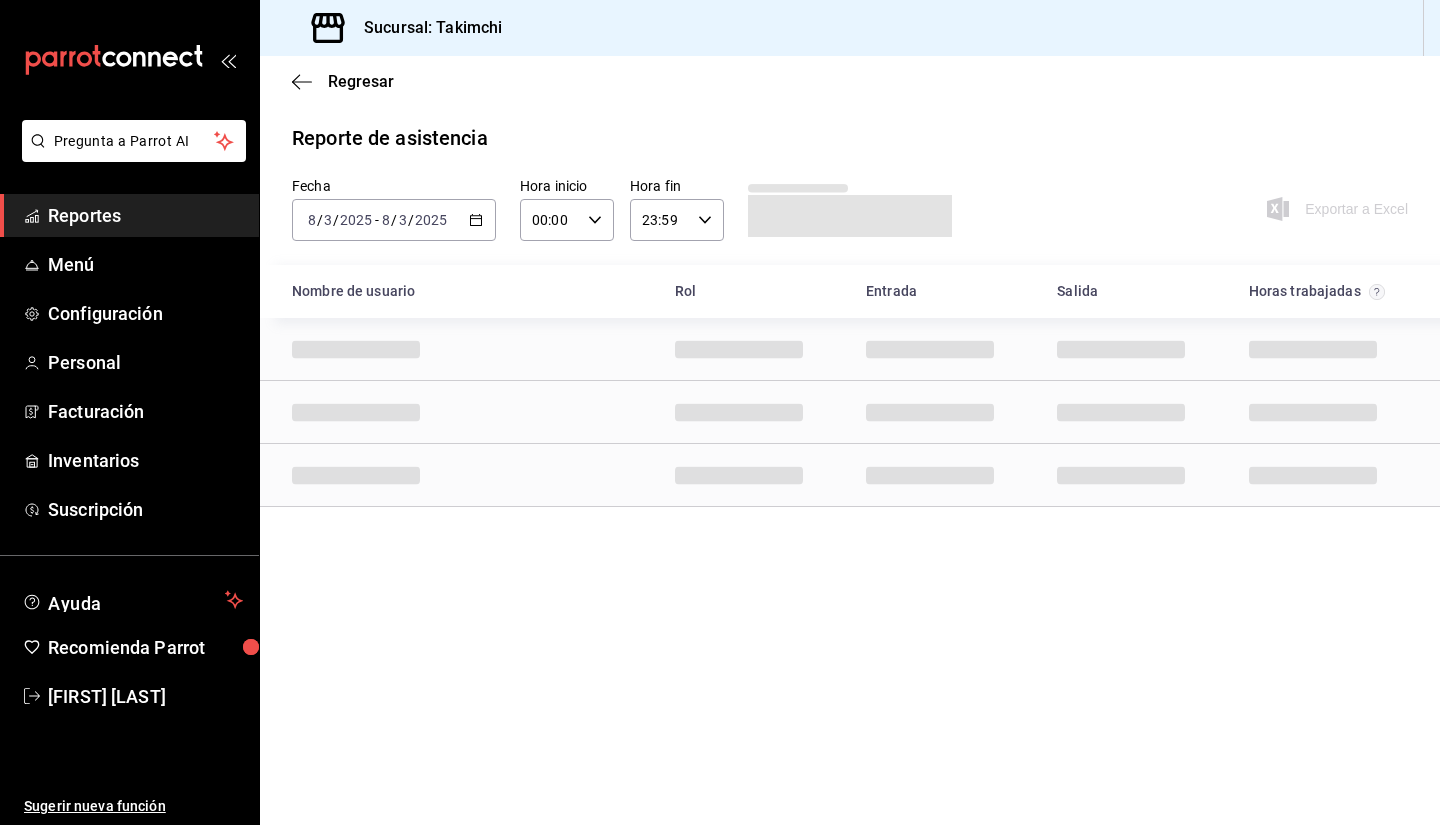 click 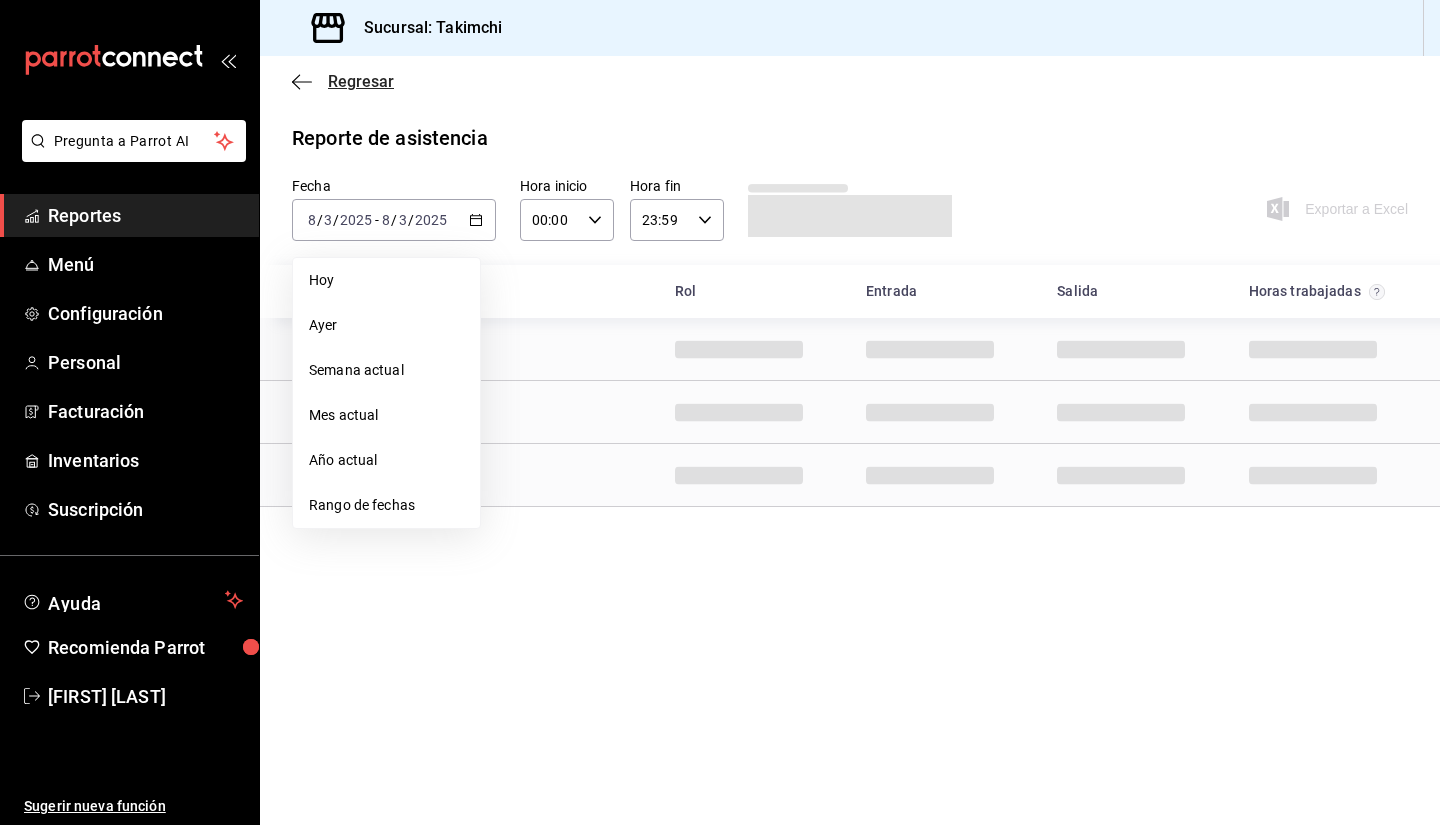 click 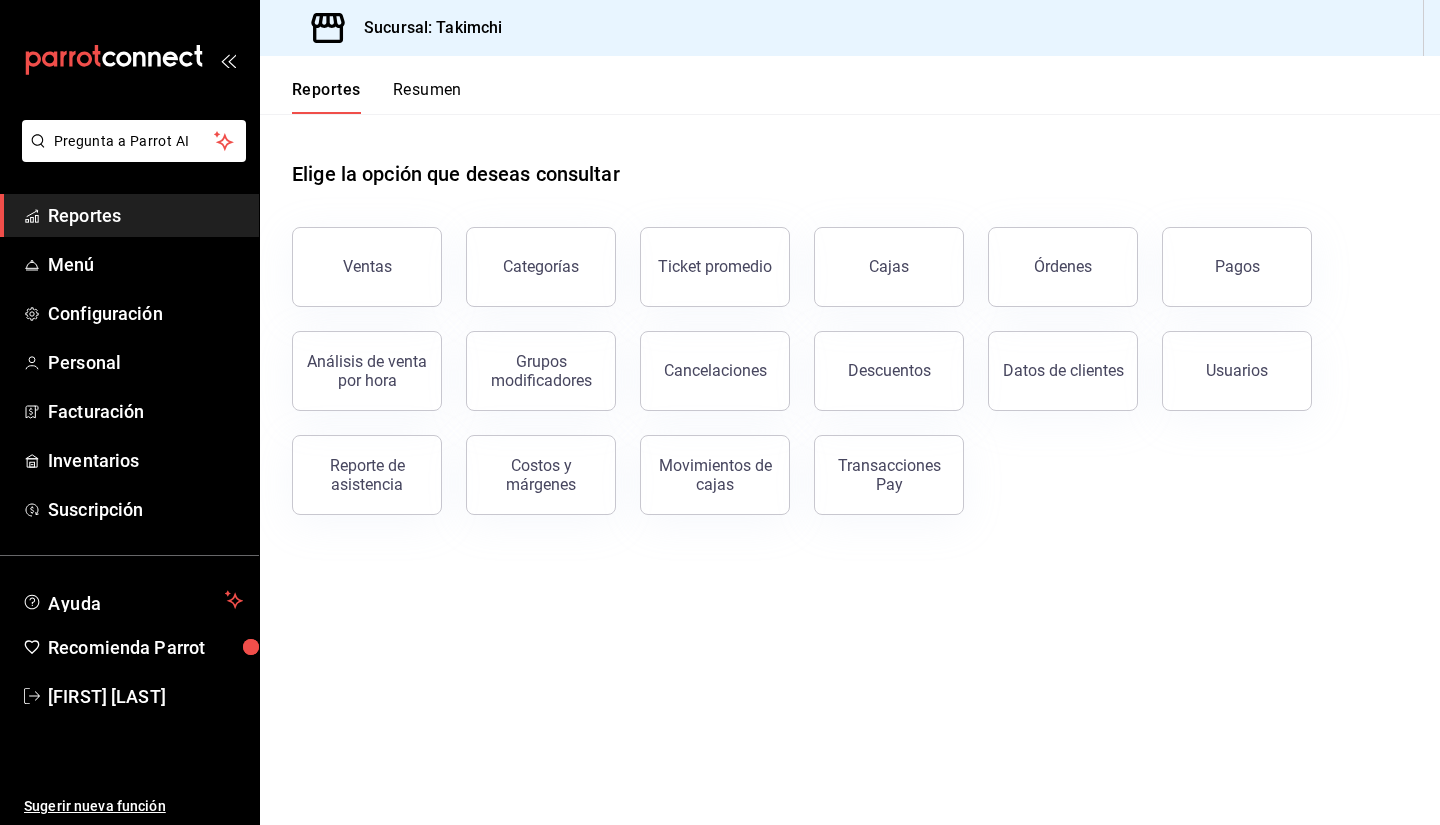 click on "Resumen" at bounding box center [427, 97] 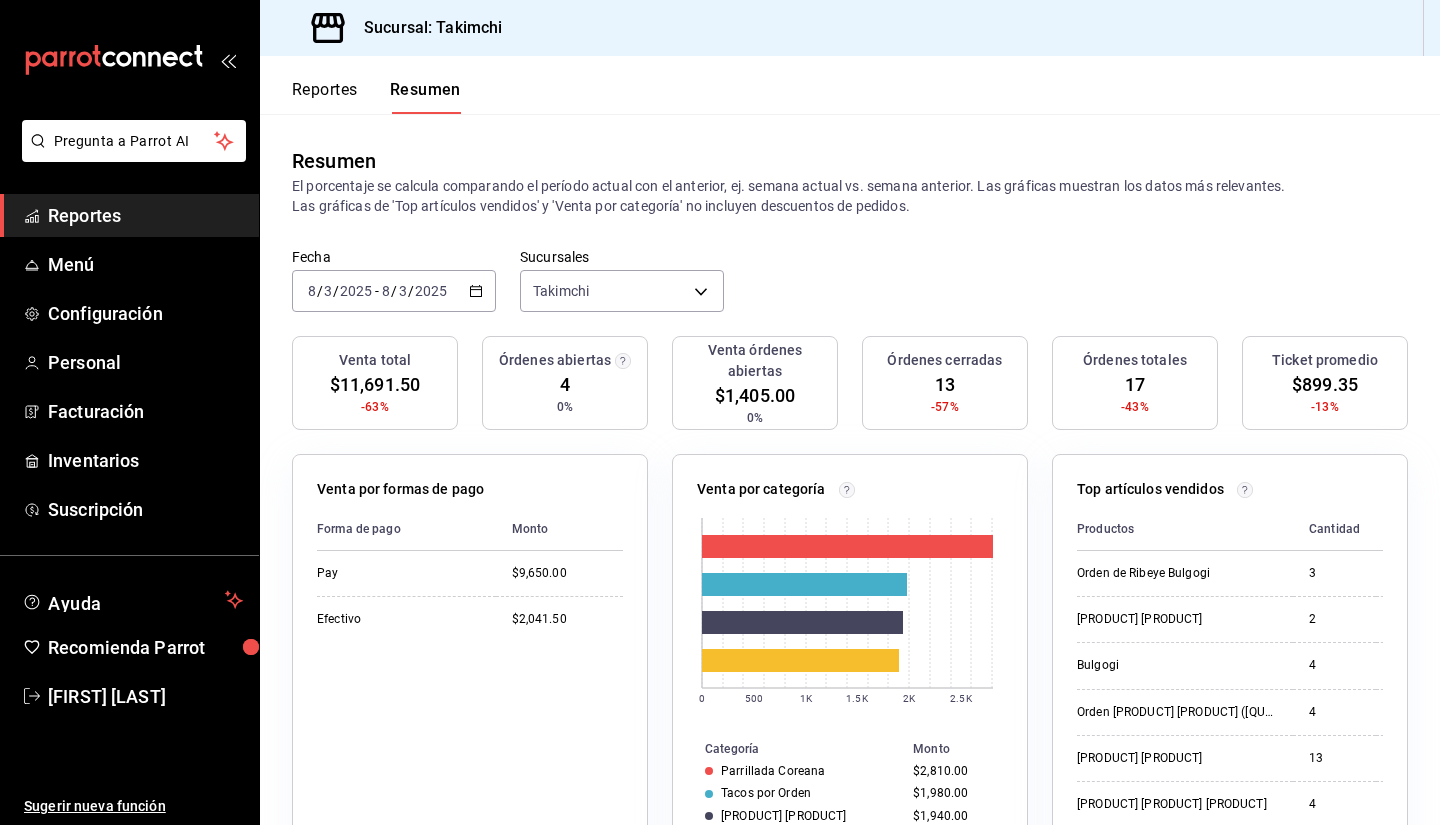 click on "Reportes" at bounding box center (325, 97) 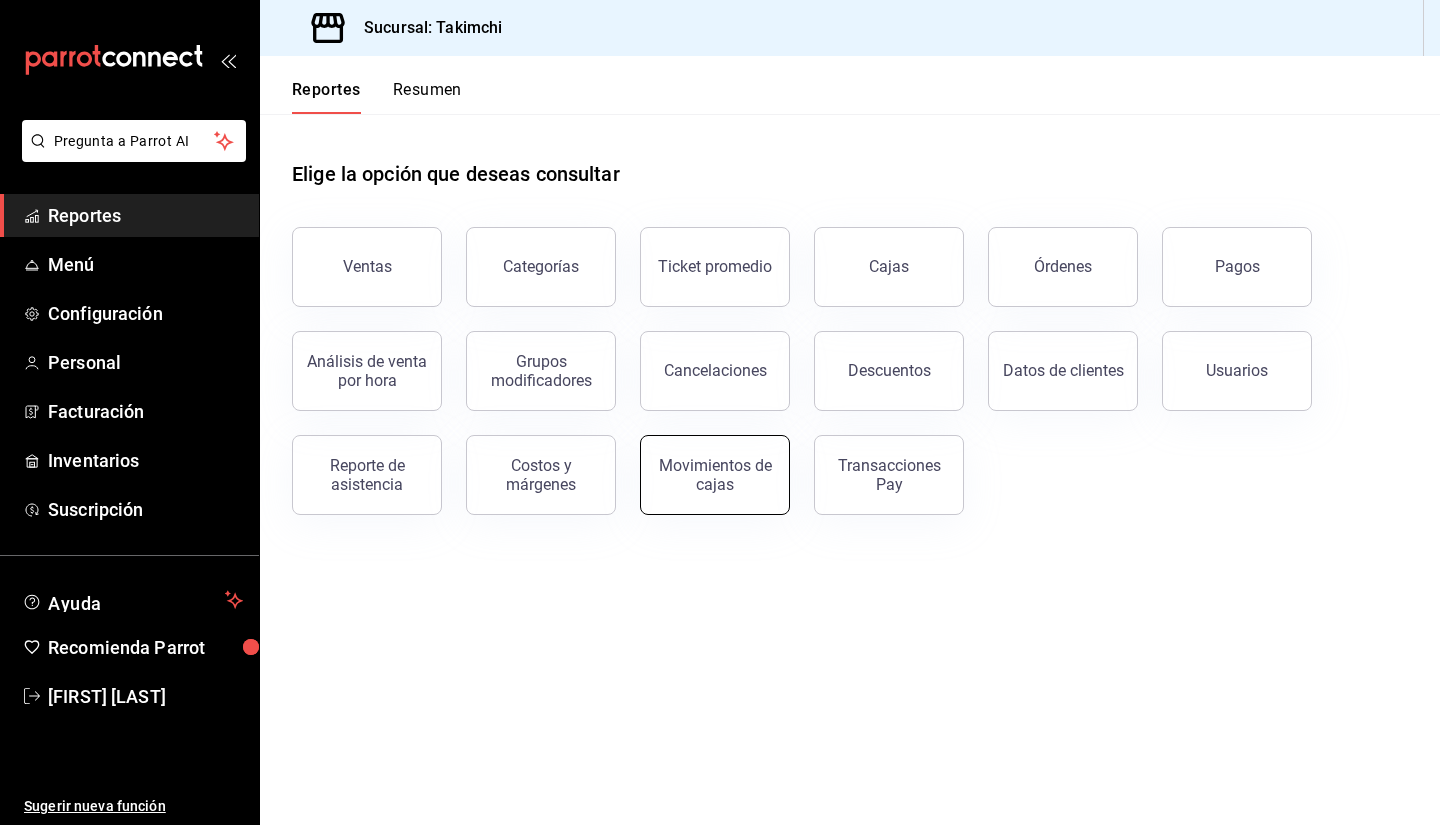 click on "Movimientos de cajas" at bounding box center (715, 475) 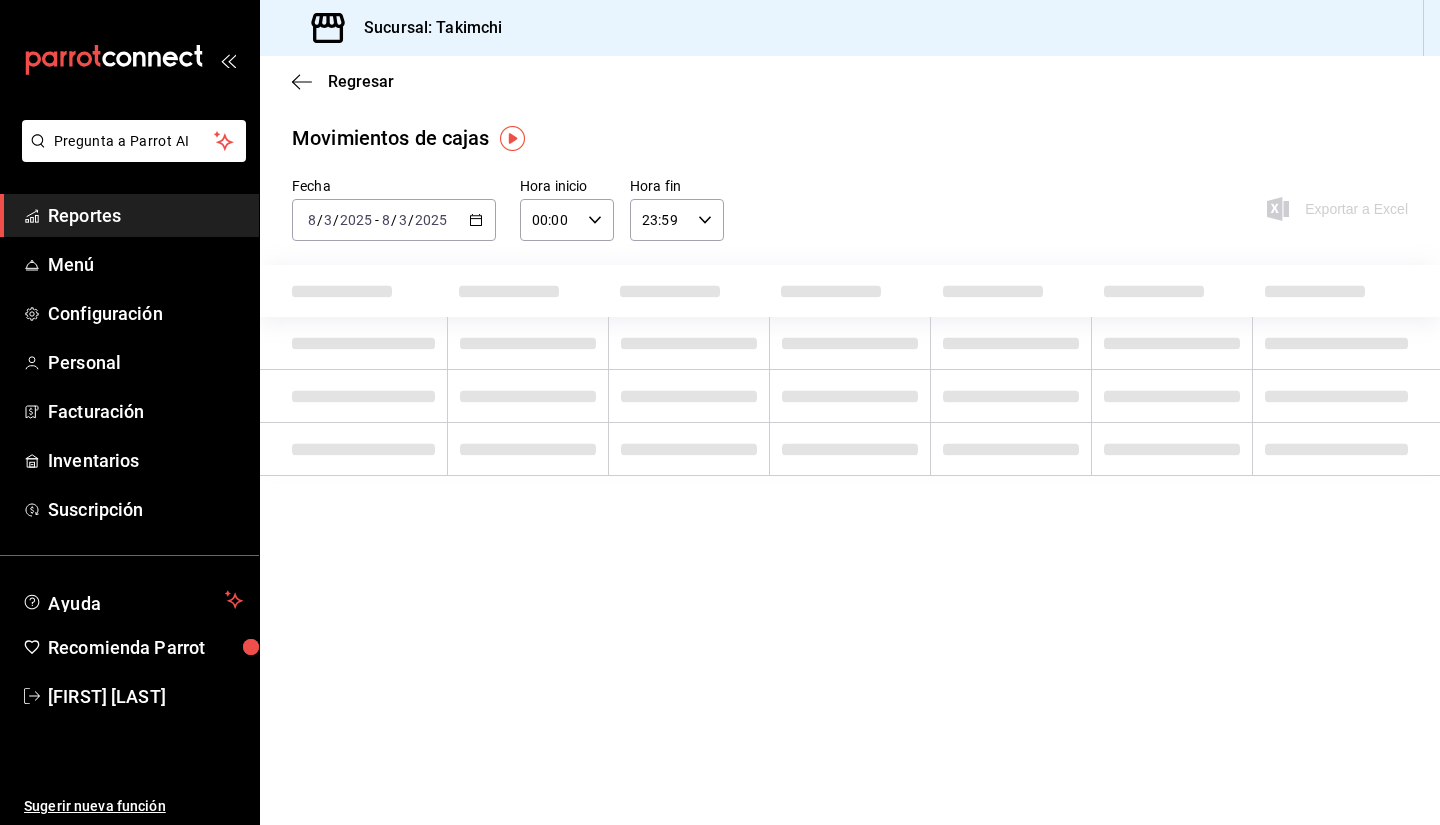 click 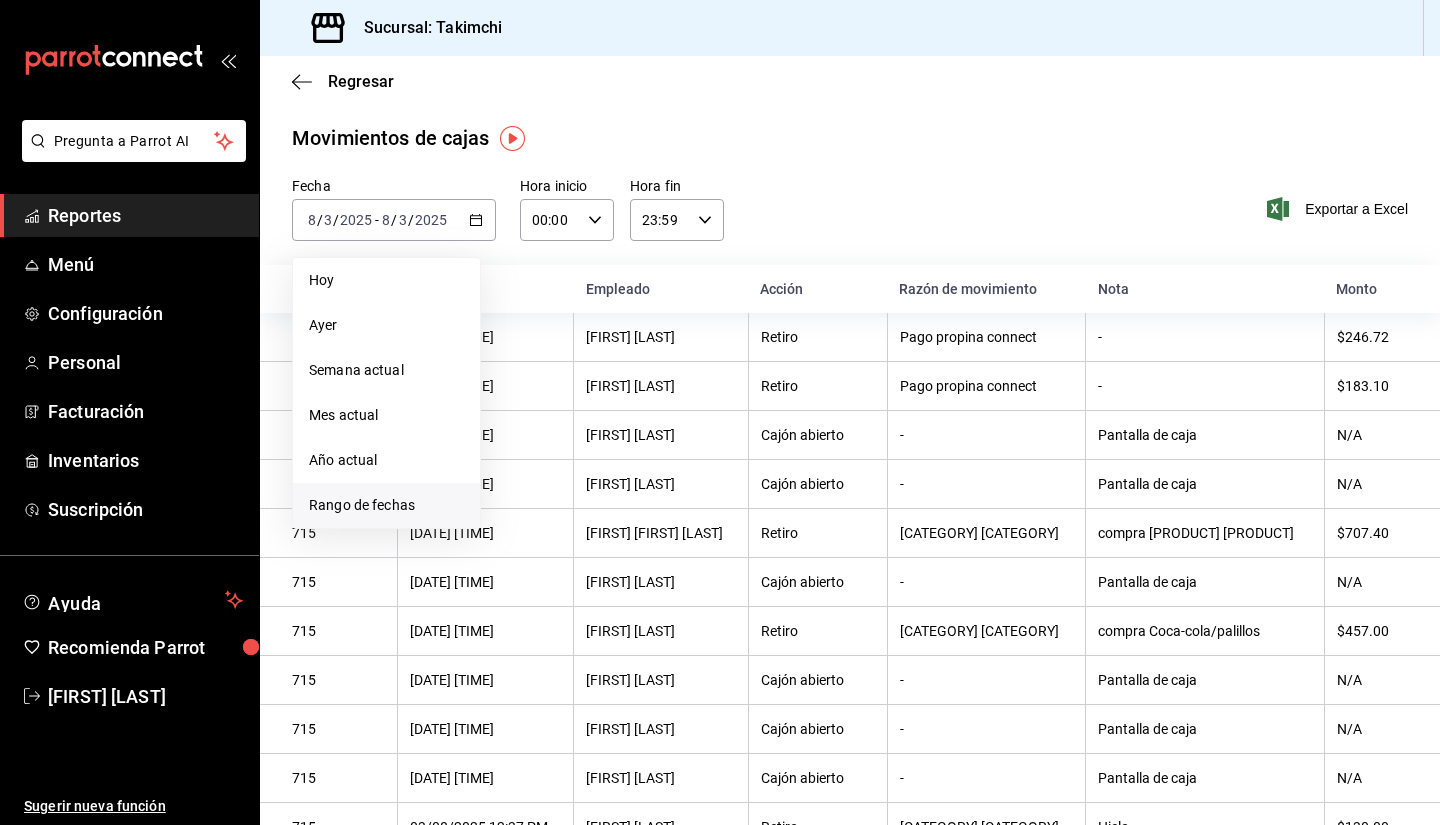 click on "Rango de fechas" at bounding box center [386, 505] 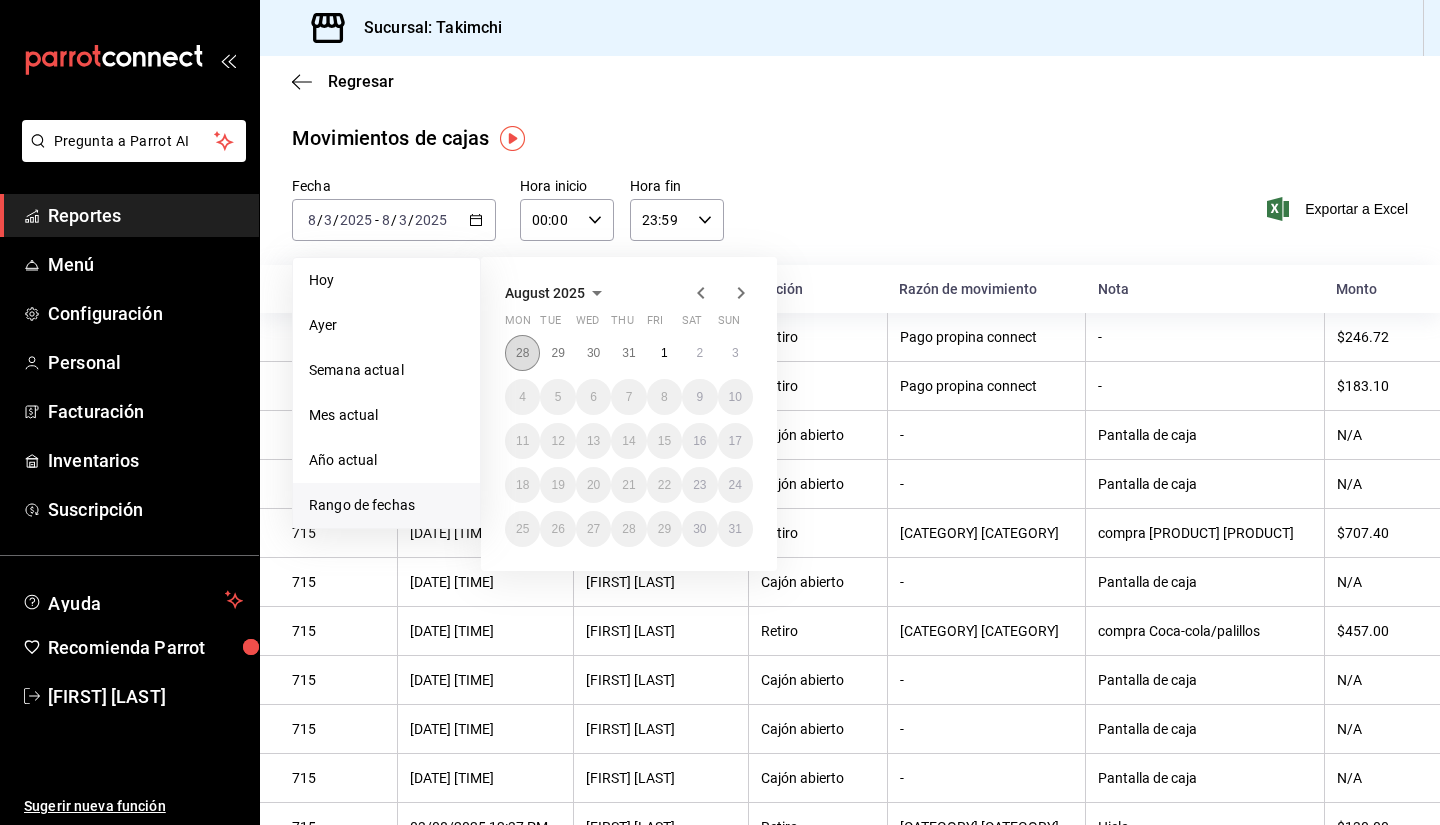 click on "28" at bounding box center (522, 353) 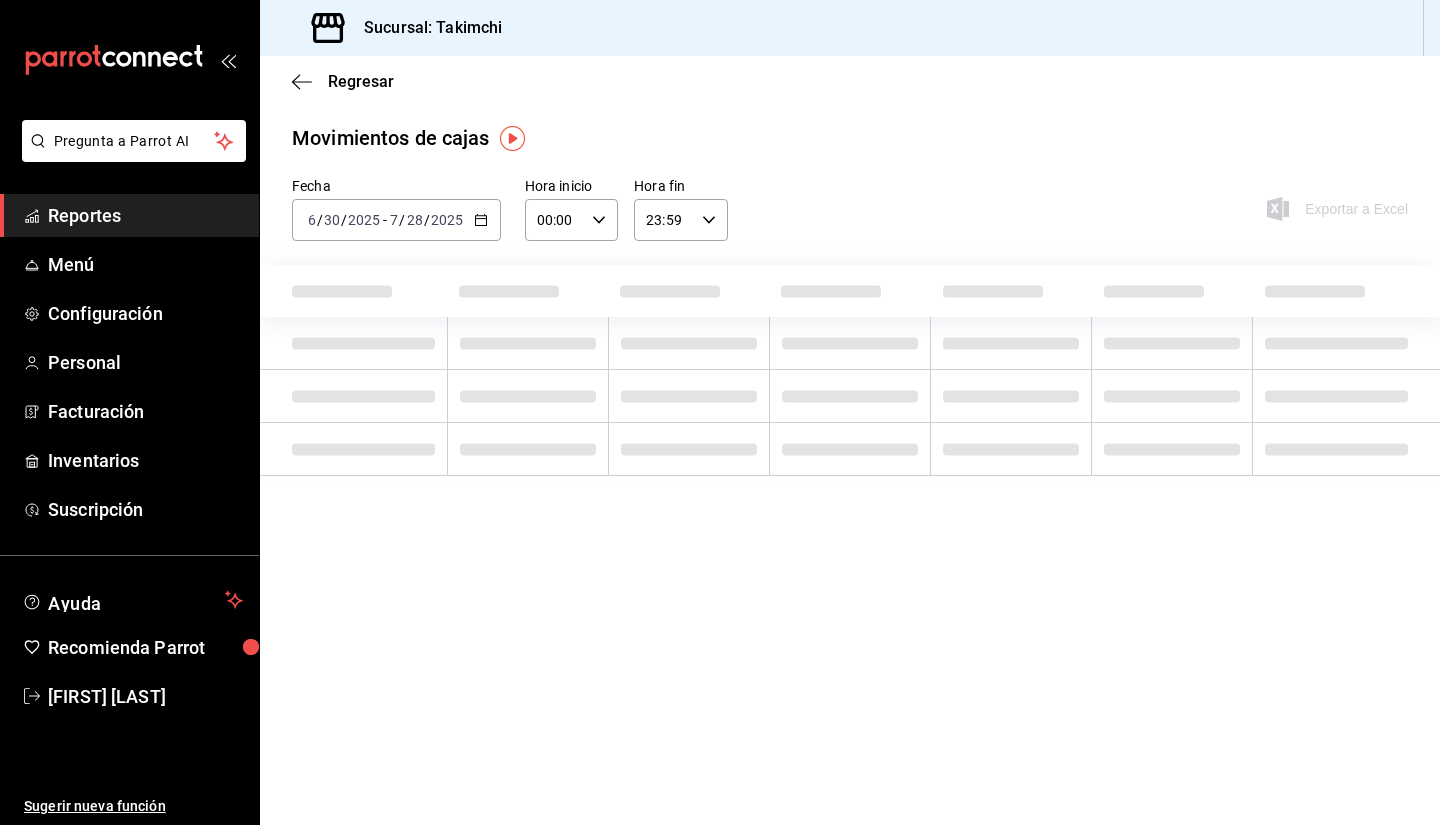 click on "[DATE] [DATE] - [DATE] [DATE]" at bounding box center [396, 220] 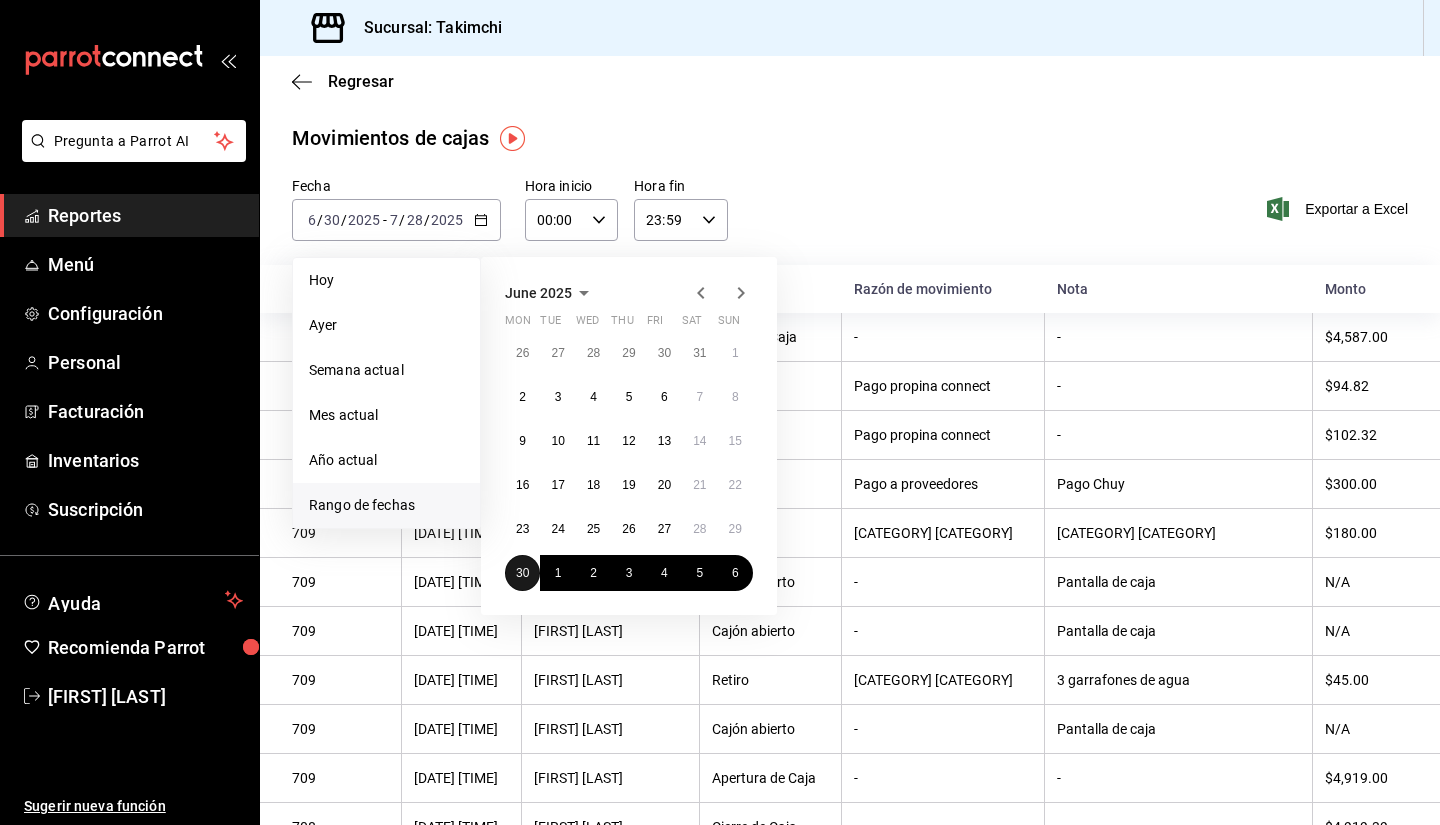click on "30" at bounding box center [522, 573] 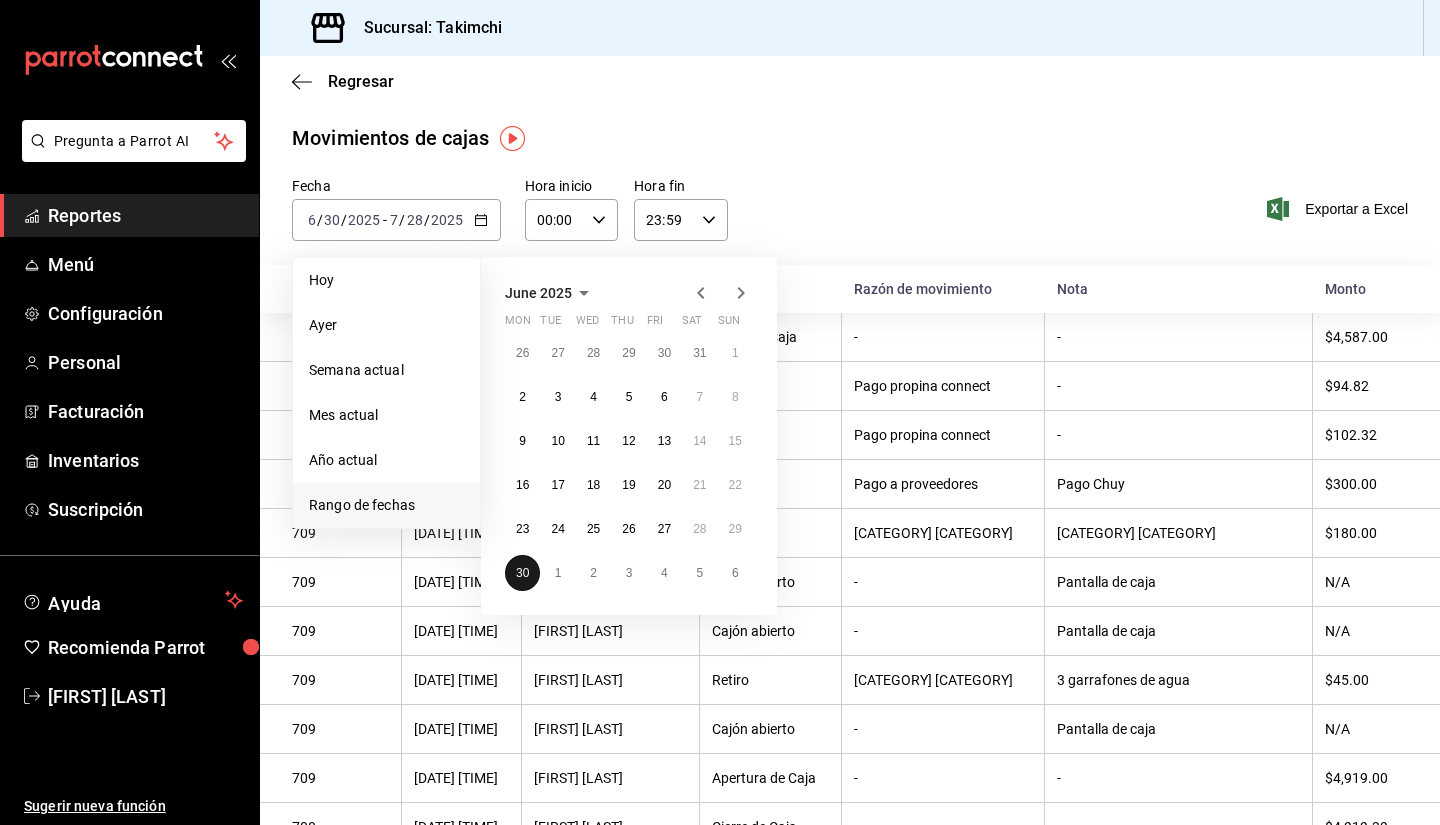 click on "30" at bounding box center [522, 573] 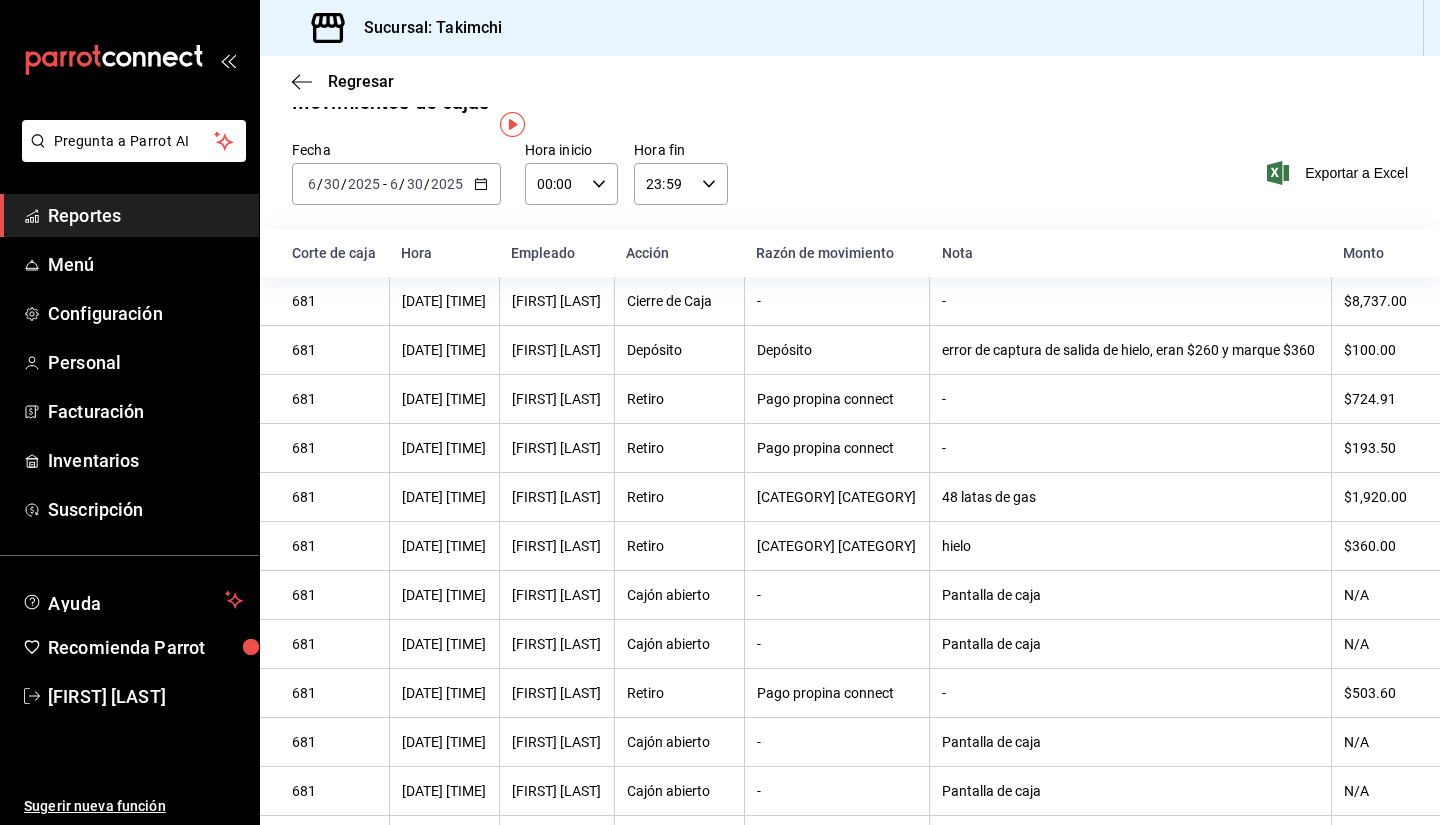 scroll, scrollTop: 0, scrollLeft: 0, axis: both 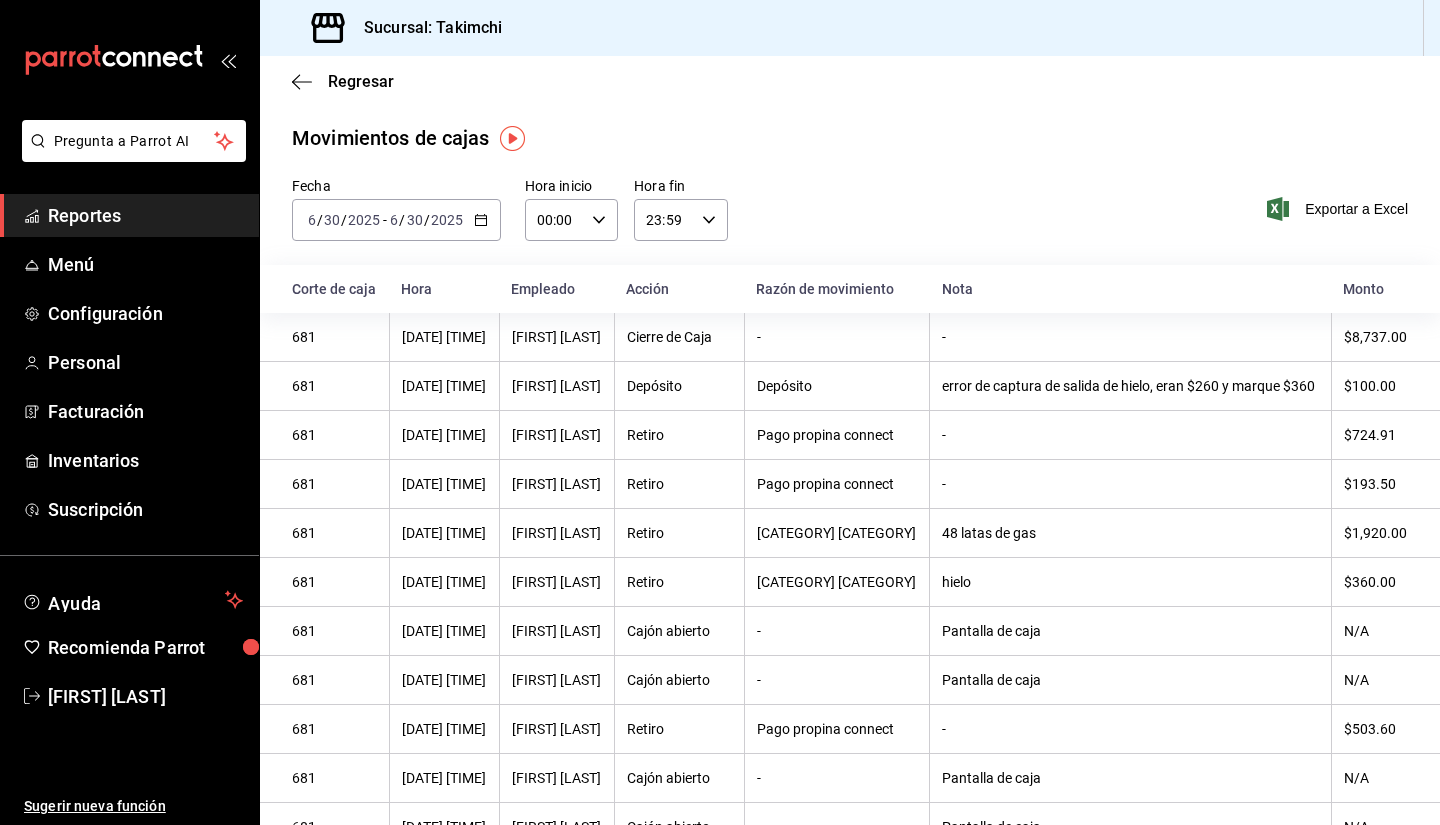 click on "[DATE] [DATE] - [DATE] [DATE]" at bounding box center [396, 220] 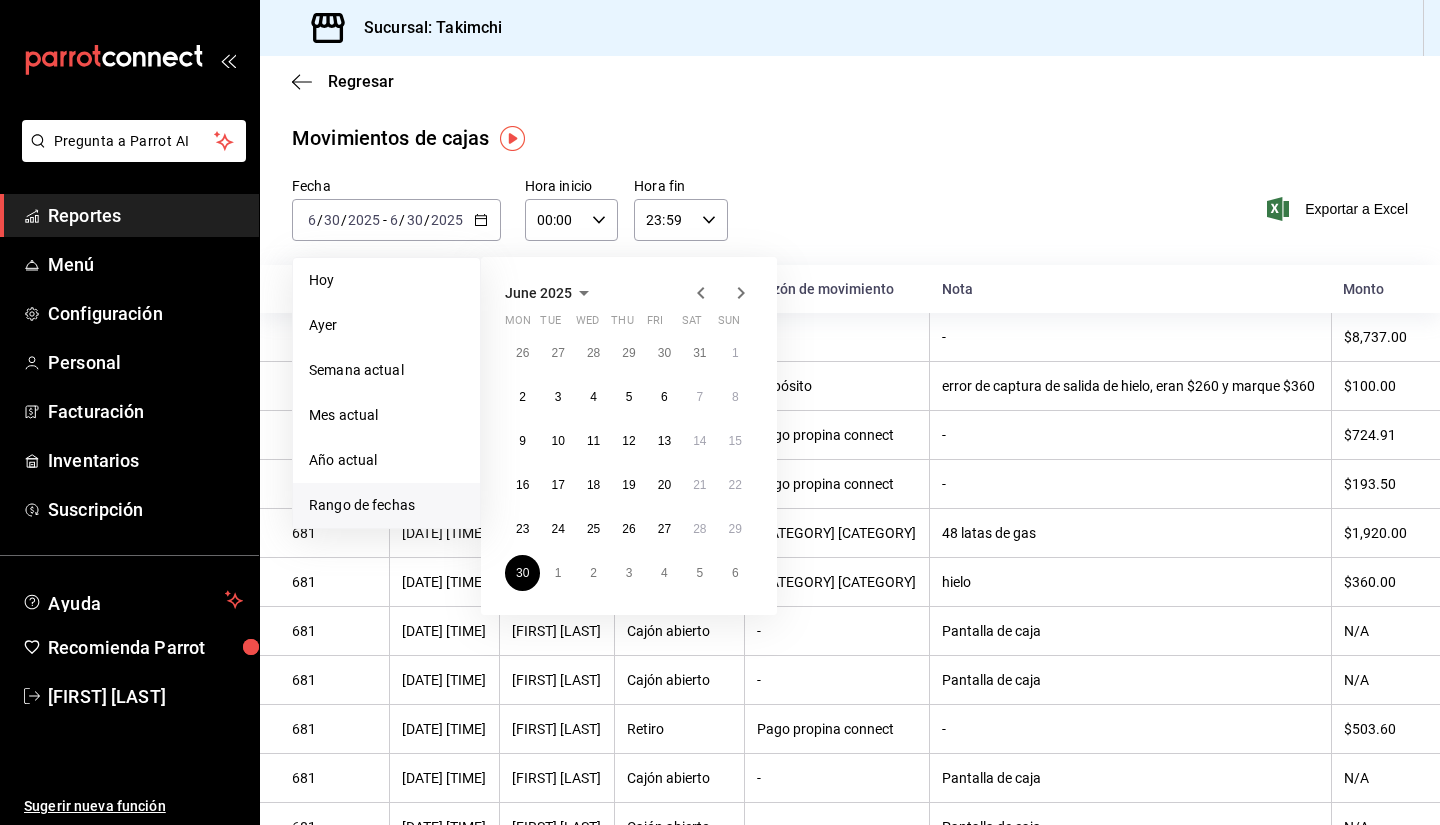 click 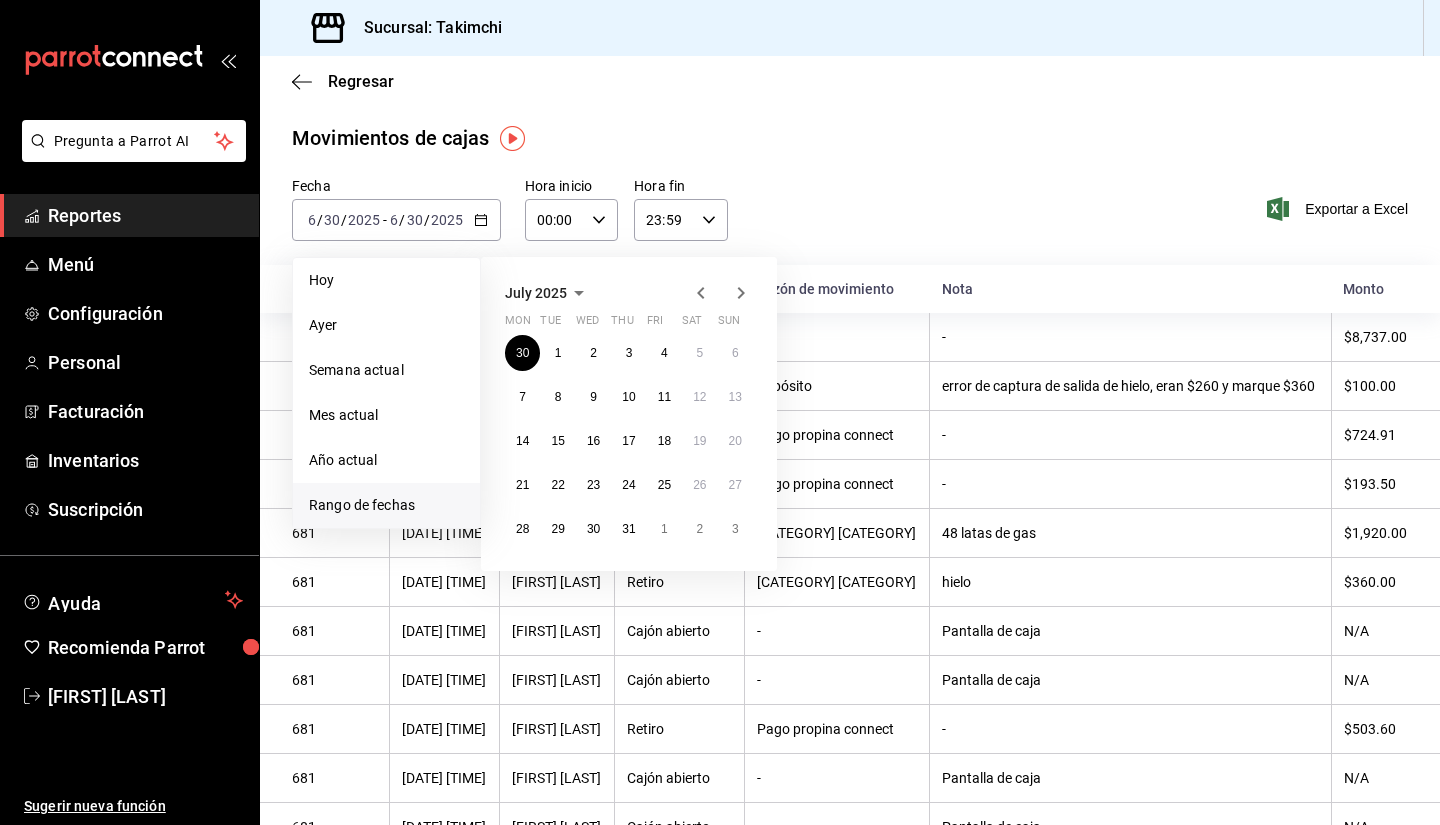 click 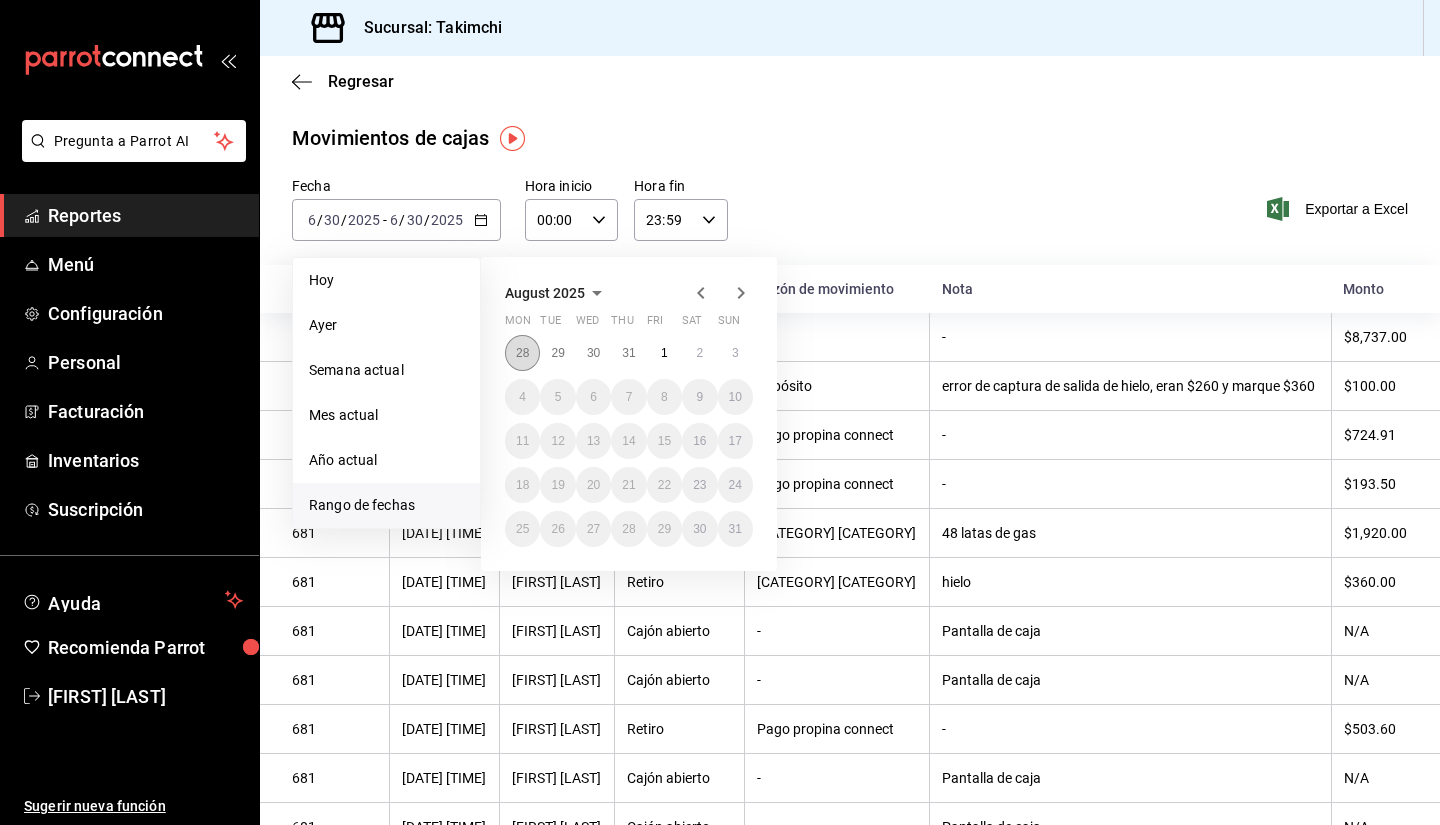 click on "28" at bounding box center (522, 353) 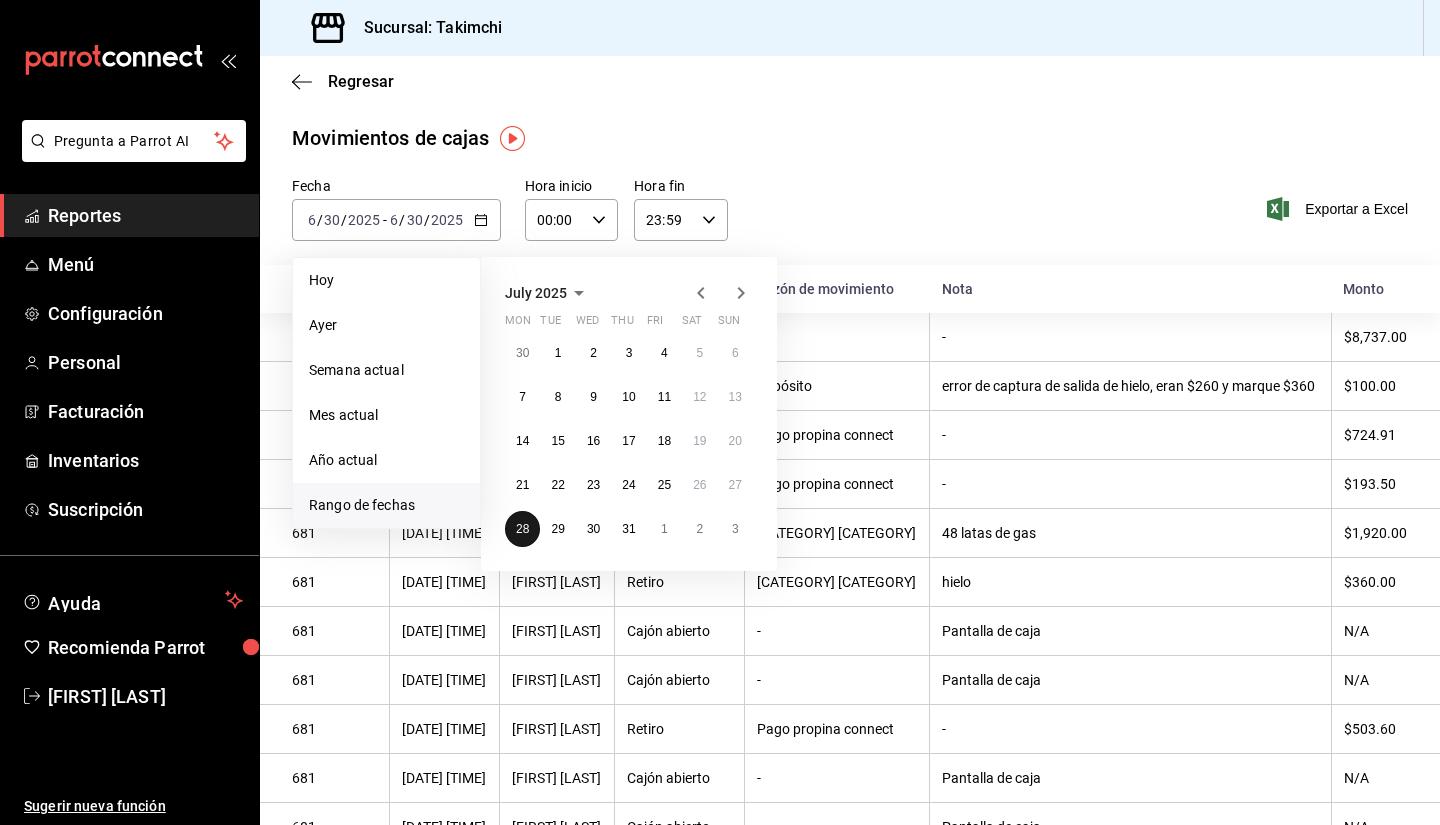 click on "28" at bounding box center [522, 529] 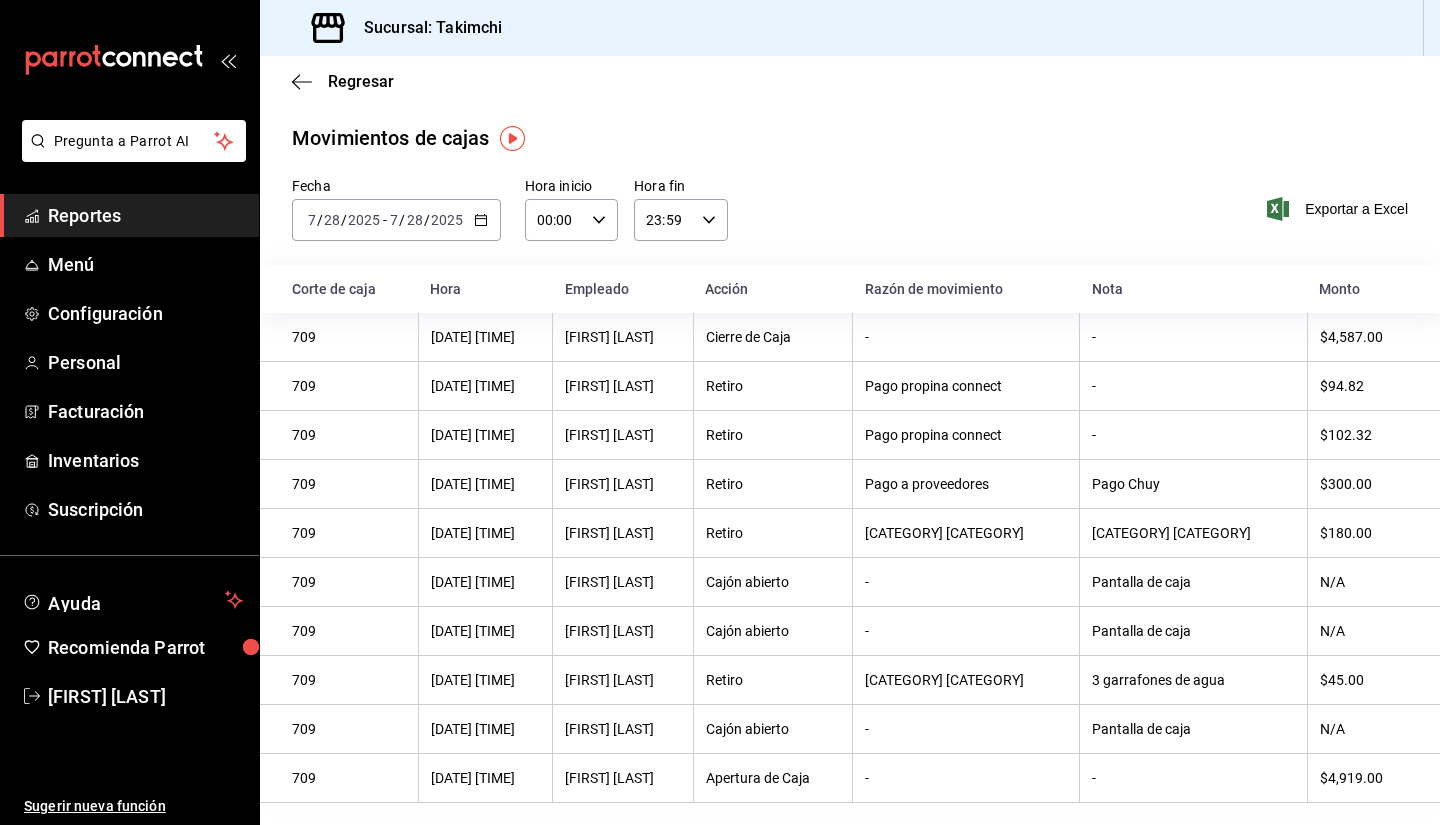 click on "2025-07-28 7 / 28 / 2025 - 2025-07-28 7 / 28 / 2025" at bounding box center (396, 220) 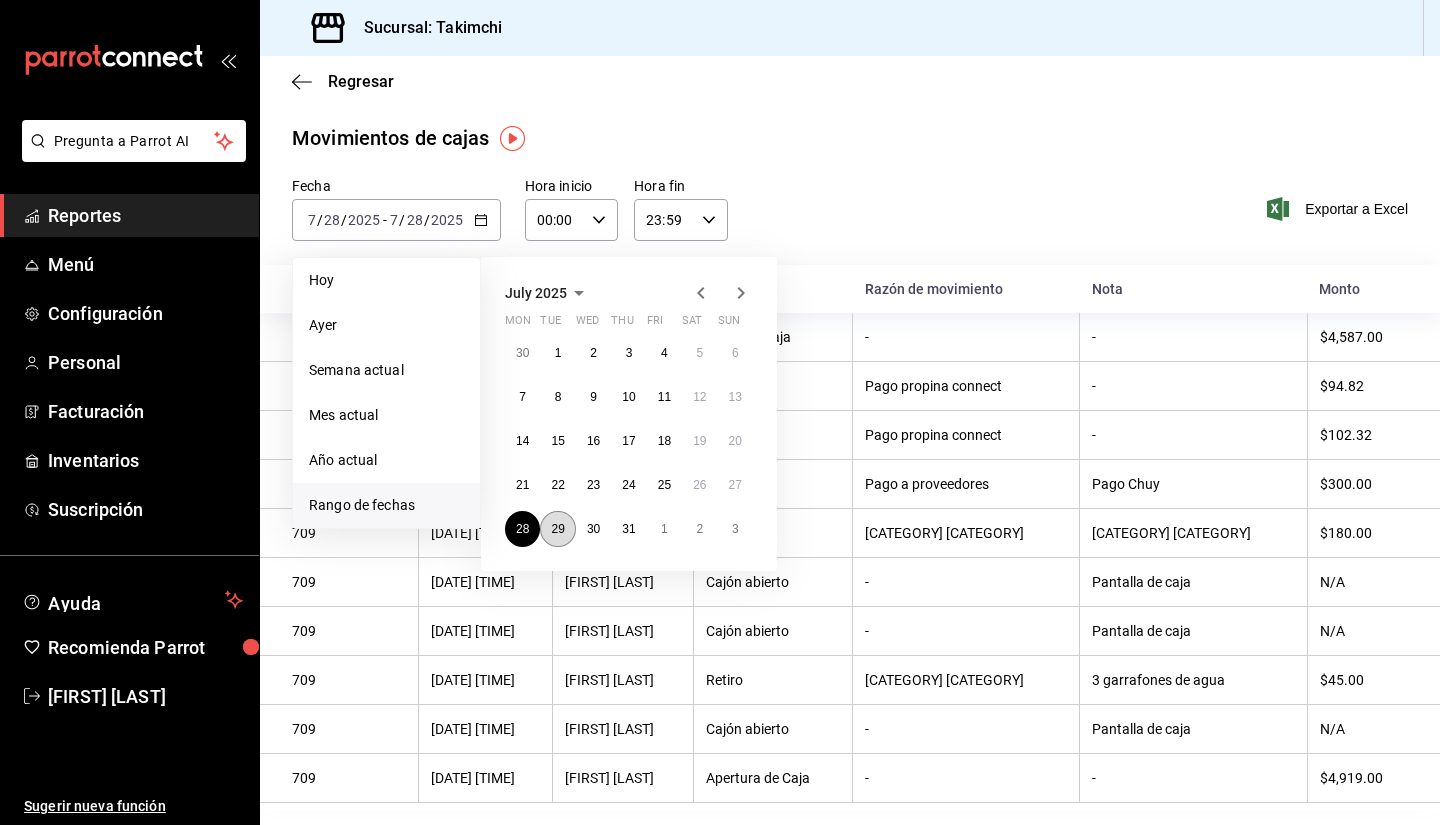 click on "29" at bounding box center [557, 529] 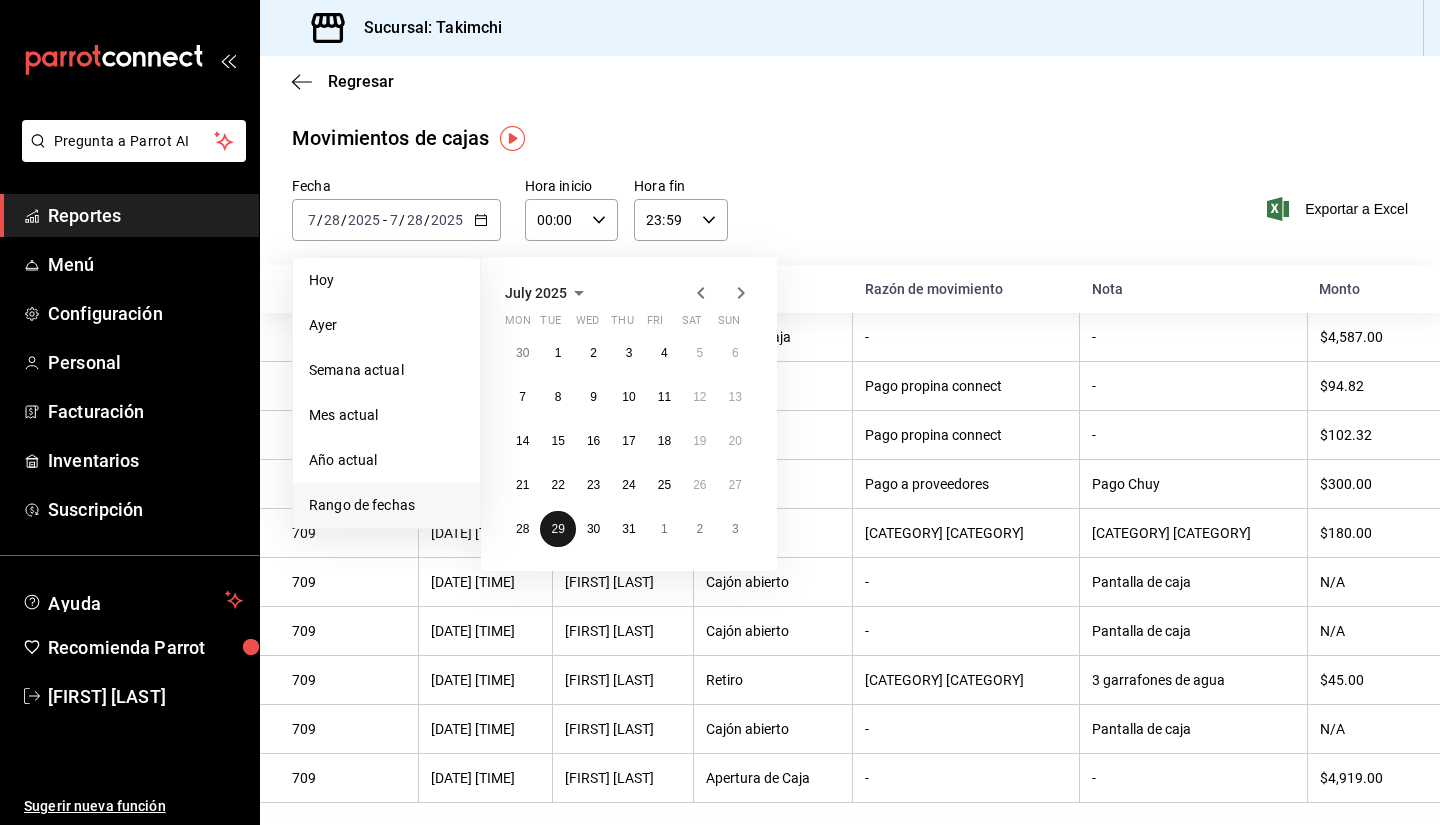 click on "29" at bounding box center (557, 529) 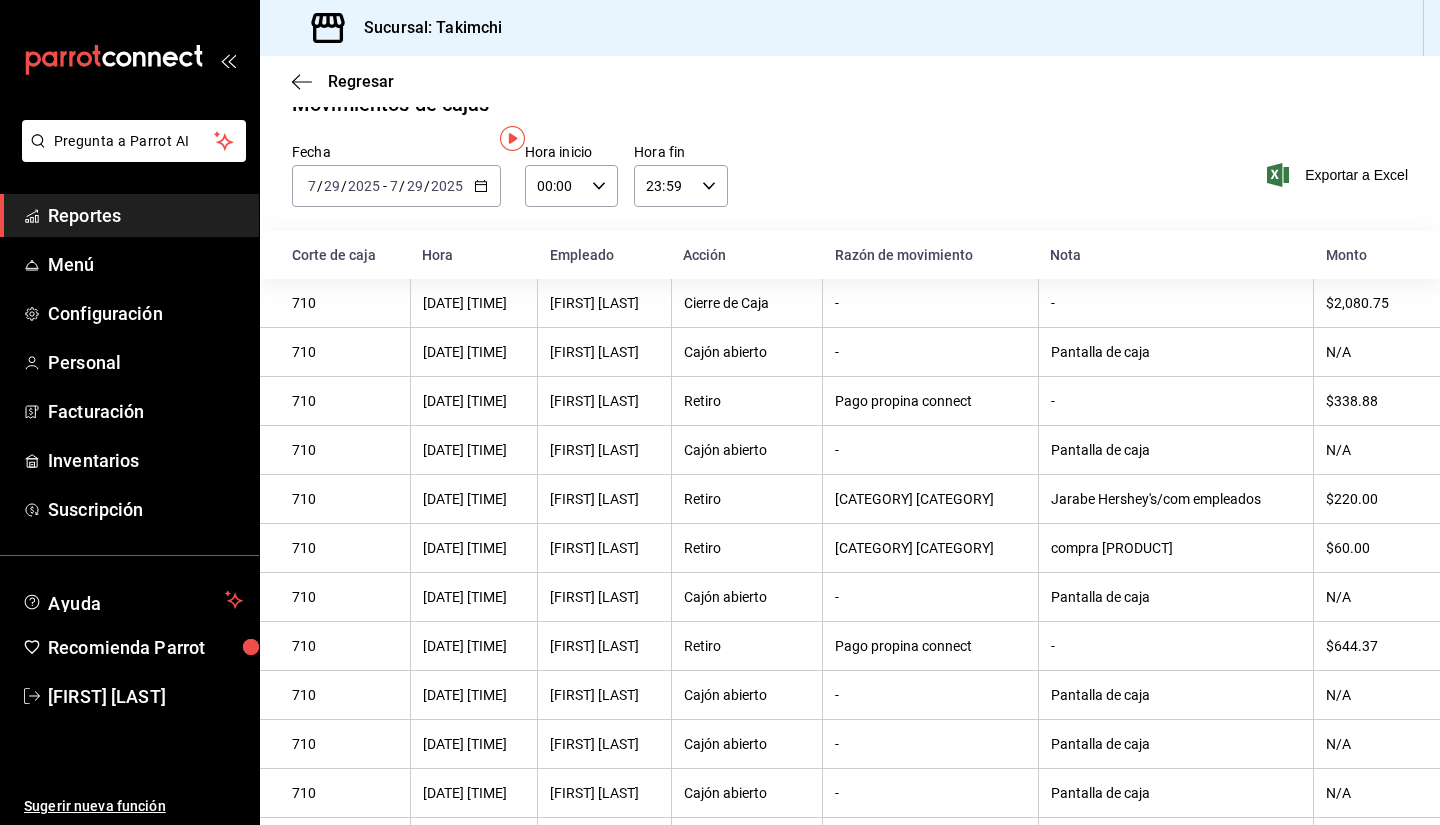 scroll, scrollTop: 0, scrollLeft: 0, axis: both 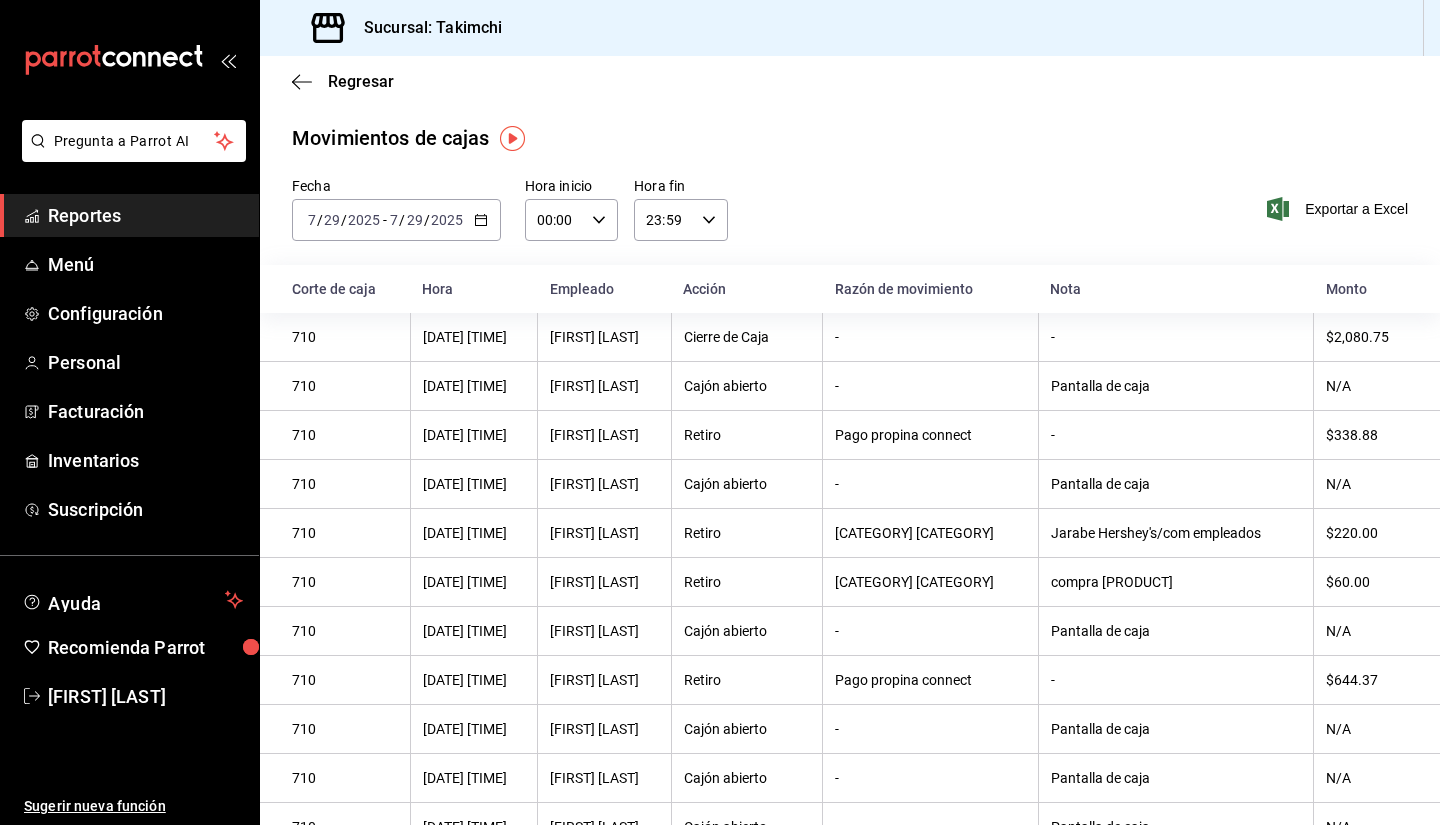 click on "[DATE] [DATE] - [DATE] [DATE]" at bounding box center [396, 220] 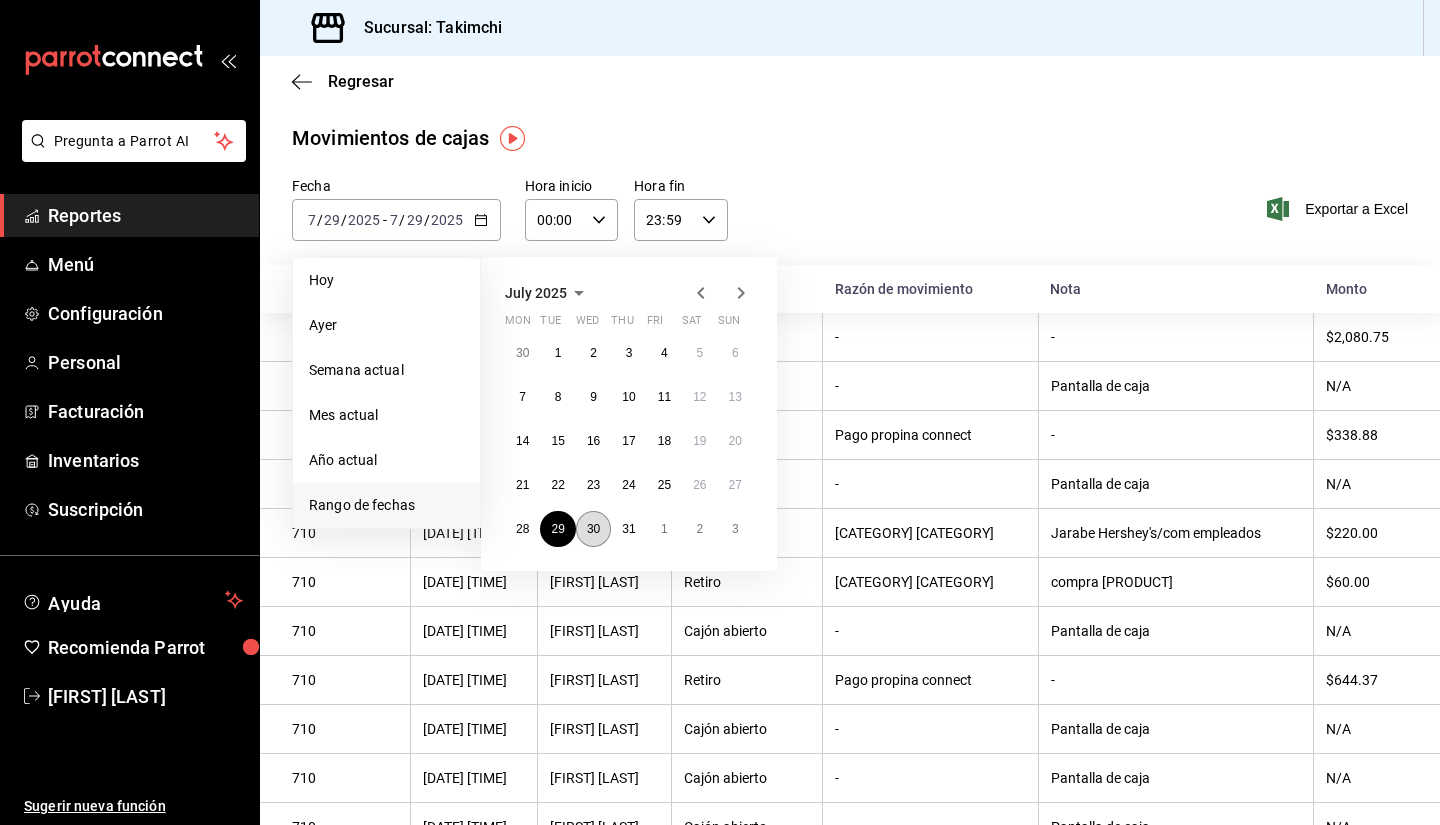 click on "30" at bounding box center (593, 529) 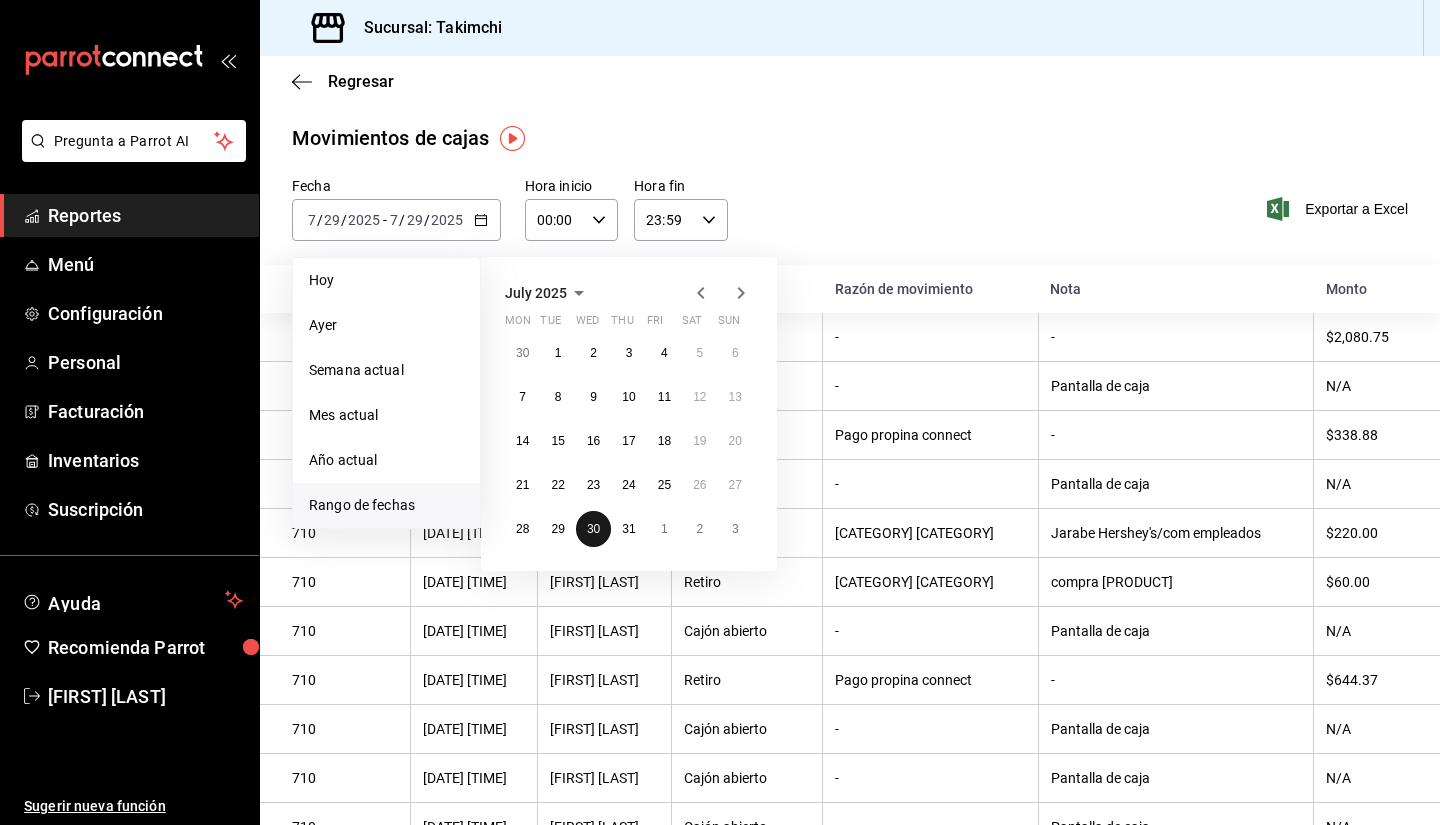 click on "30" at bounding box center (593, 529) 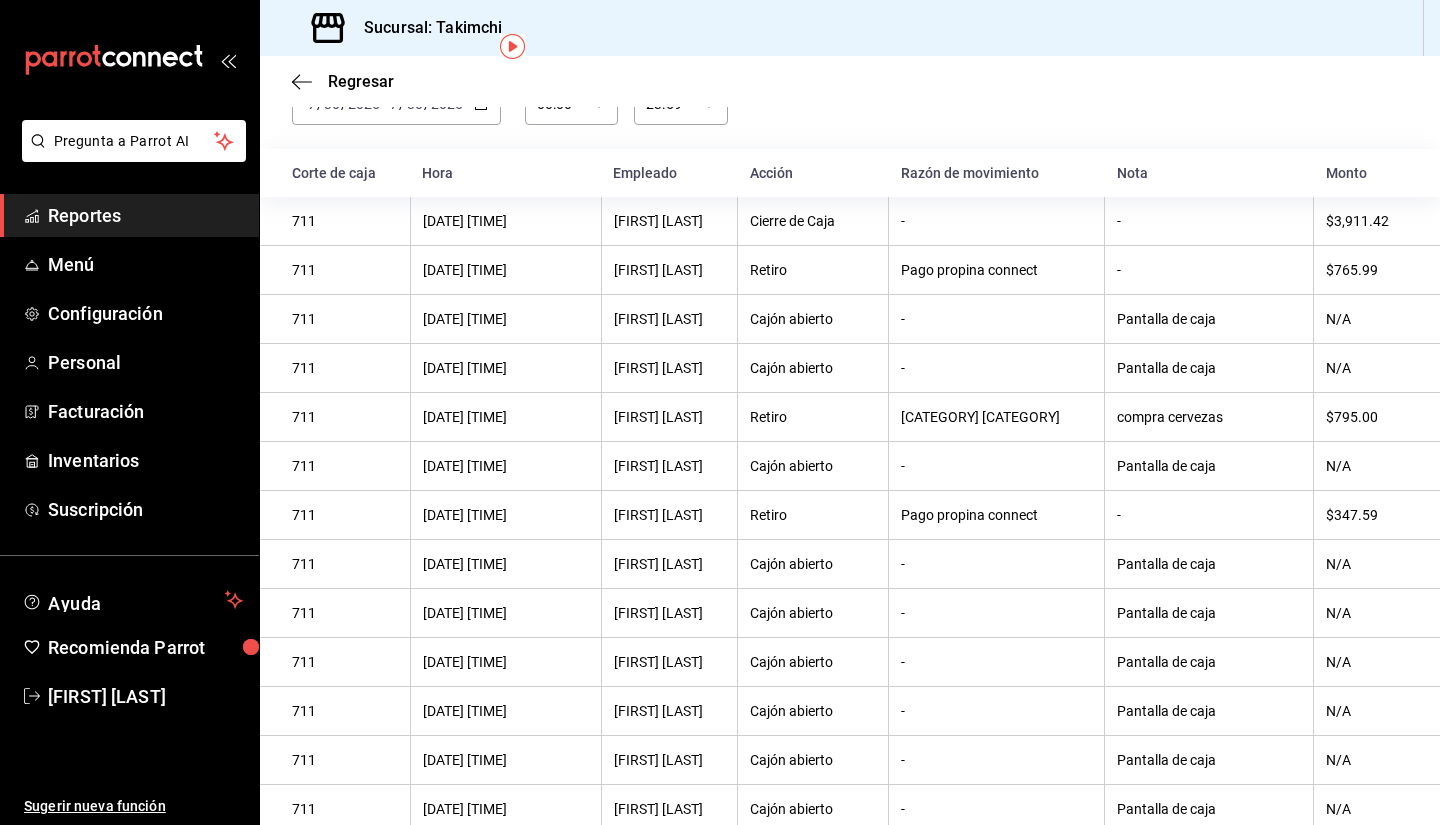 scroll, scrollTop: 84, scrollLeft: 0, axis: vertical 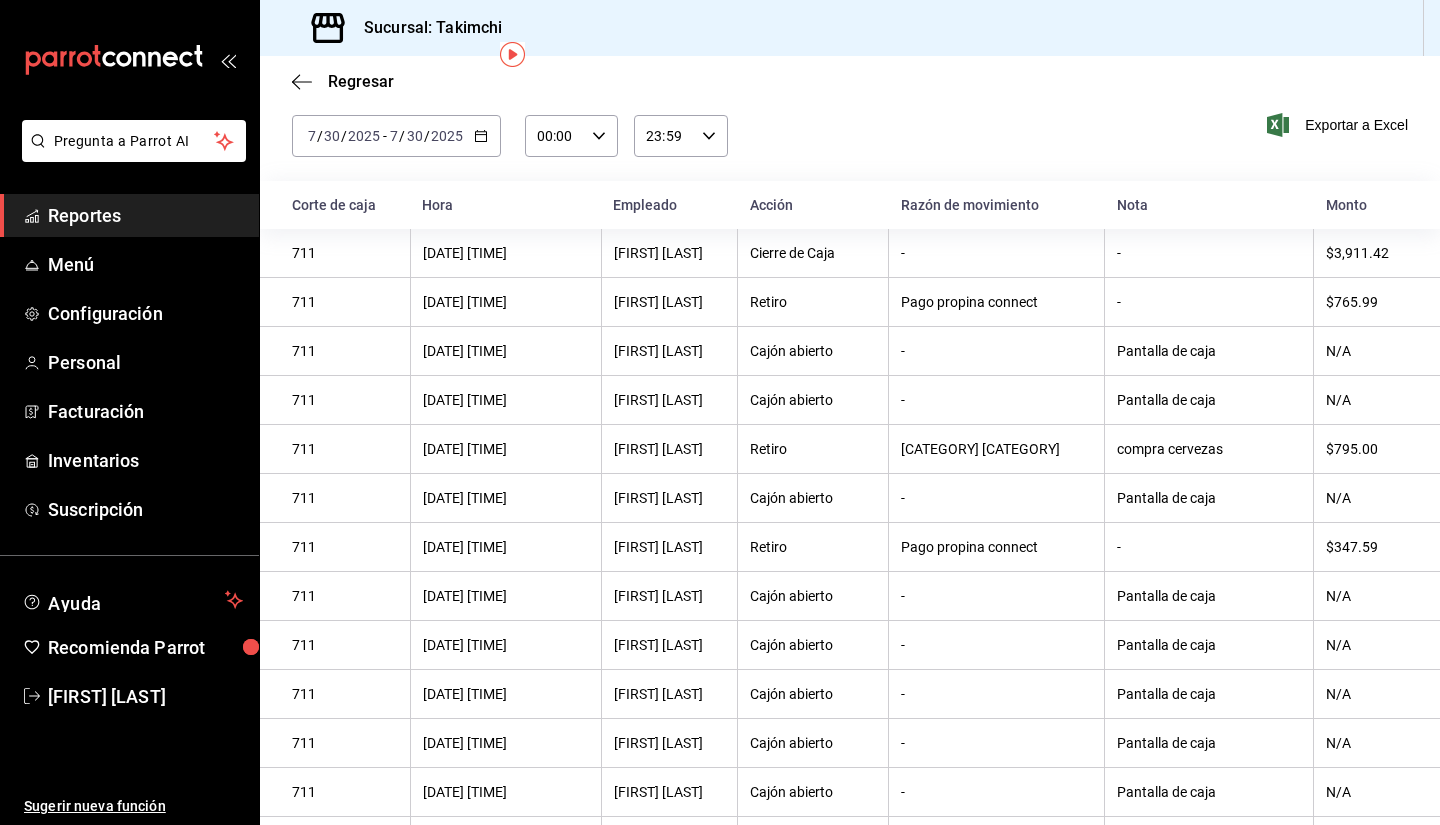 click 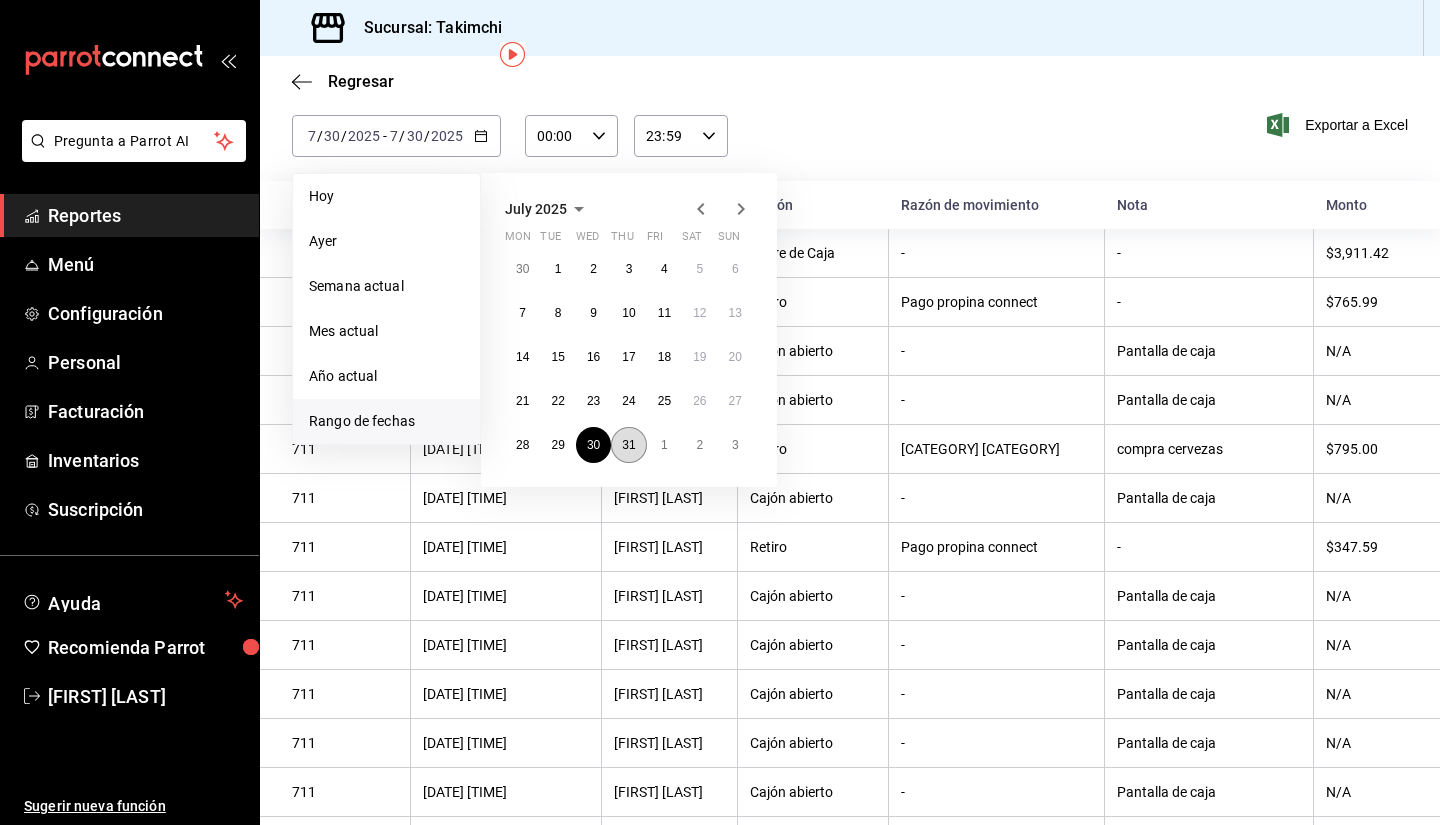 click on "31" at bounding box center (628, 445) 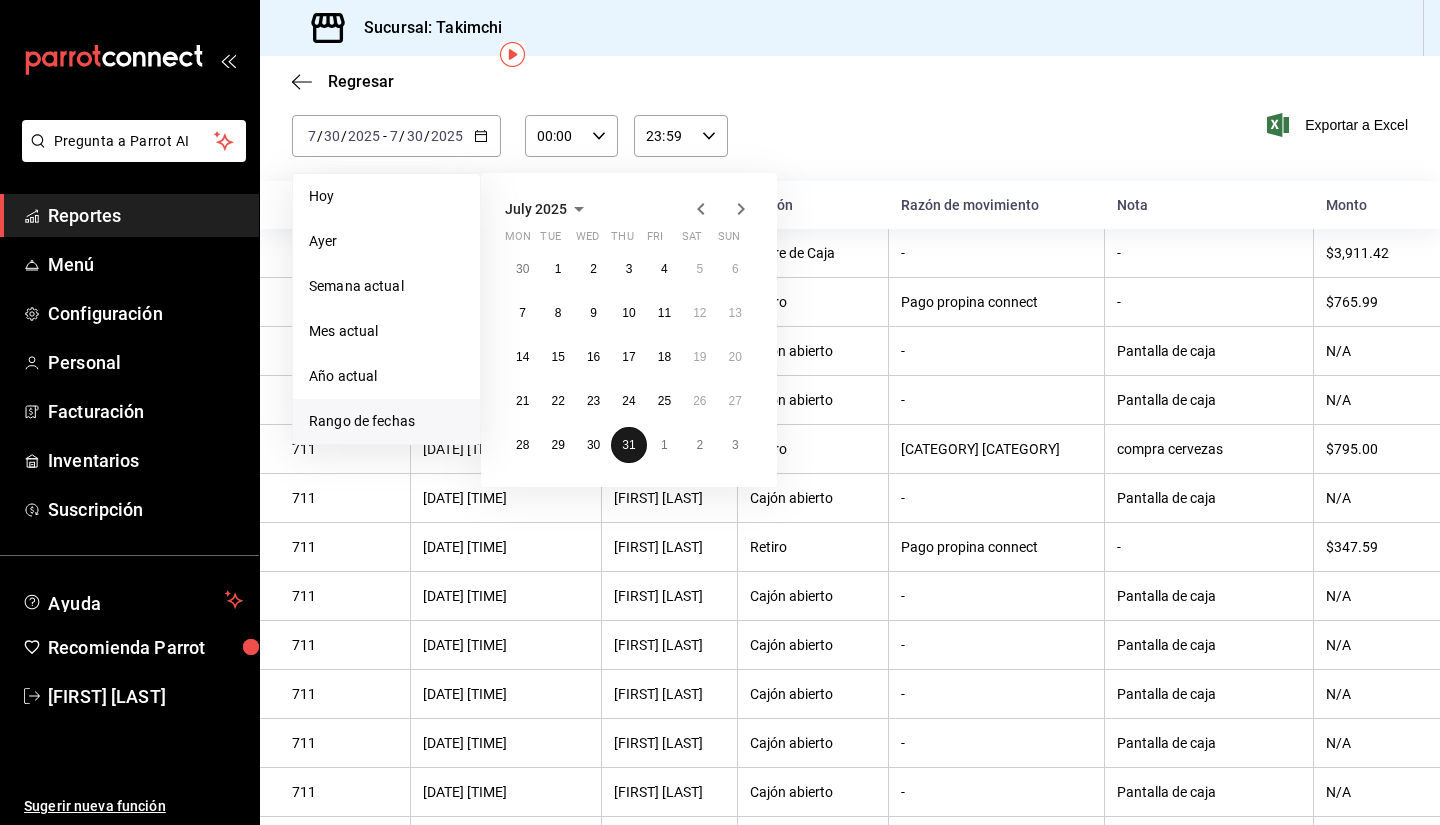 click on "31" at bounding box center (628, 445) 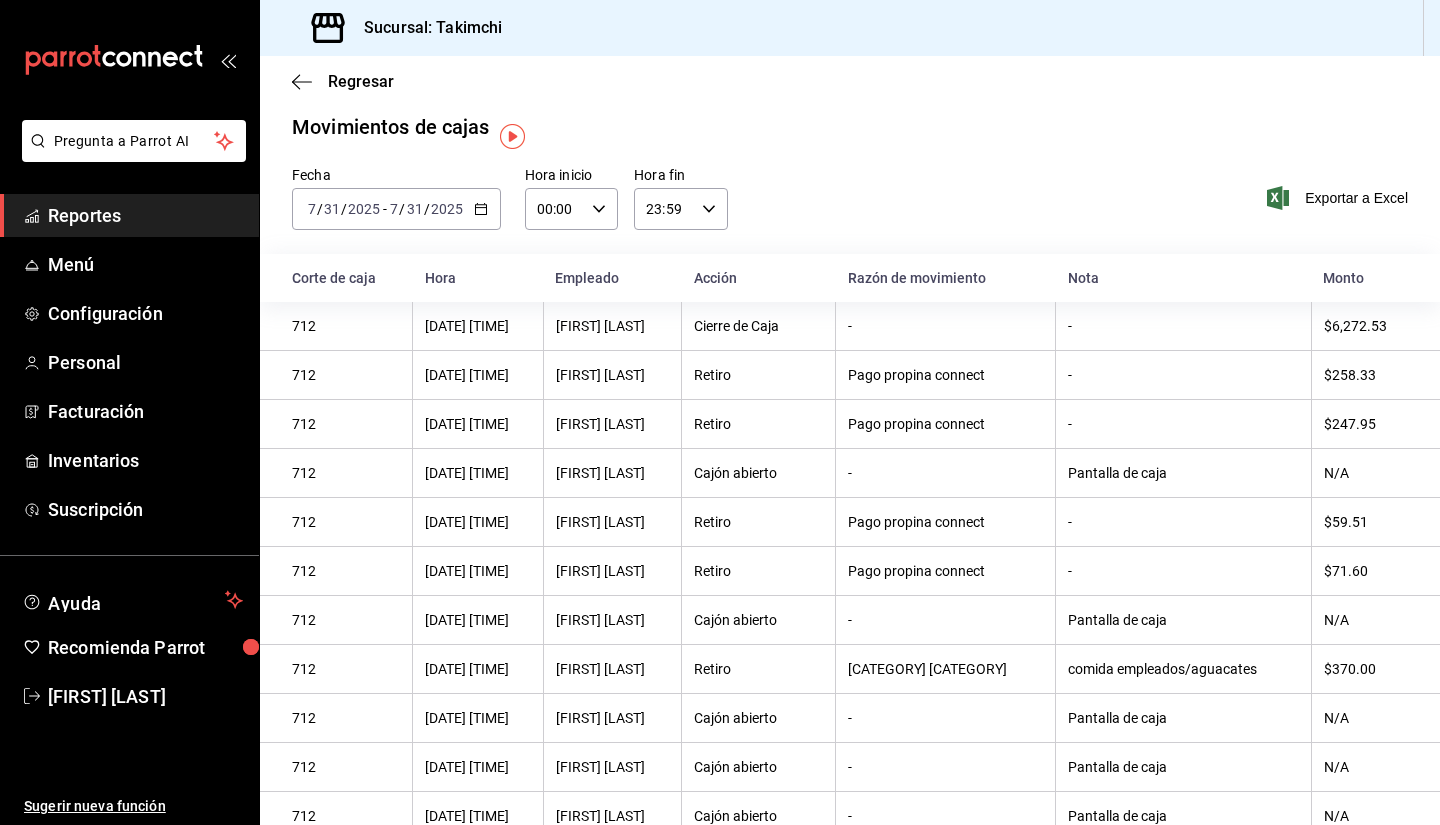 scroll, scrollTop: 0, scrollLeft: 0, axis: both 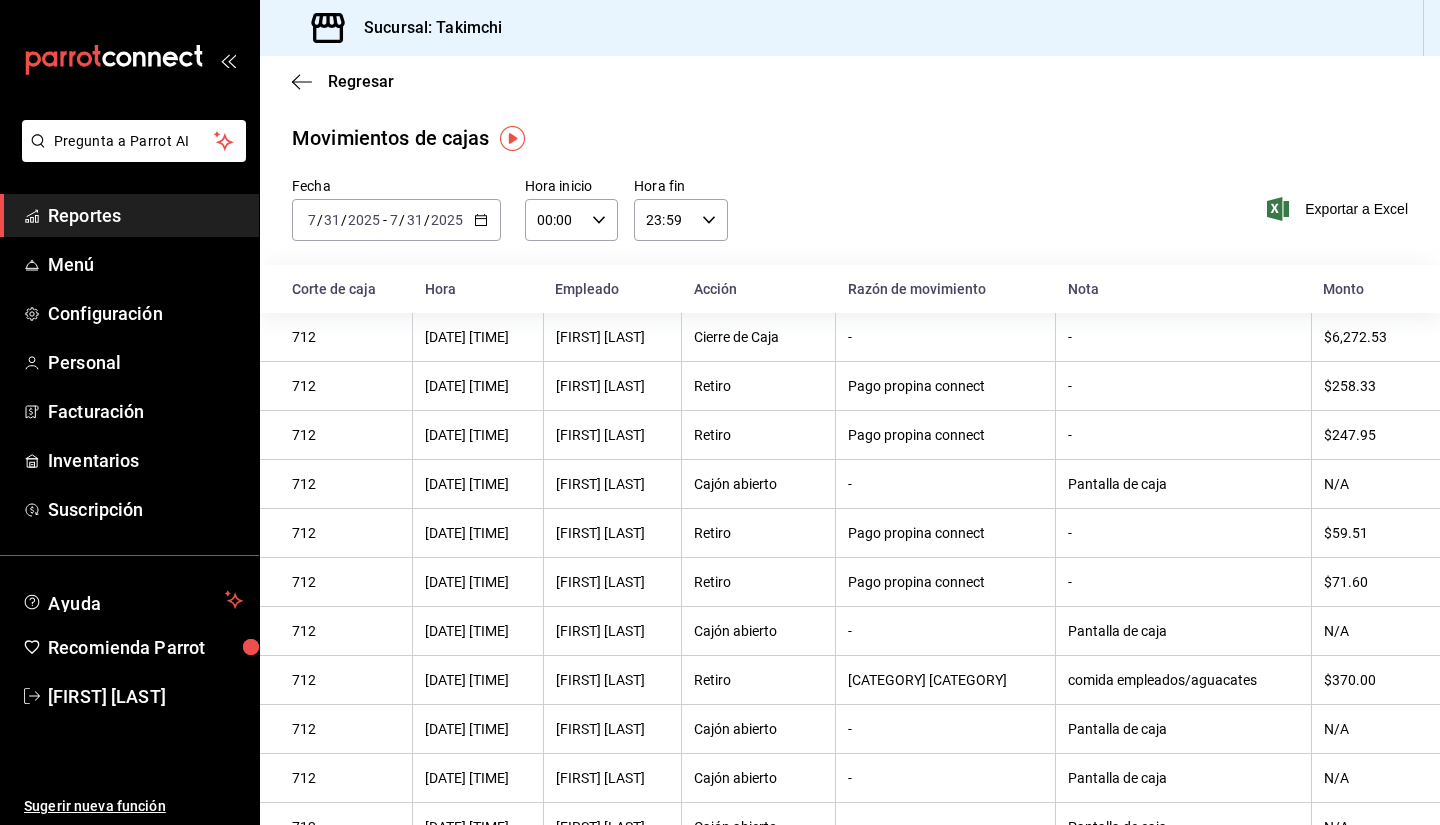 click on "[DATE] [DATE] - [DATE] [DATE]" at bounding box center [396, 220] 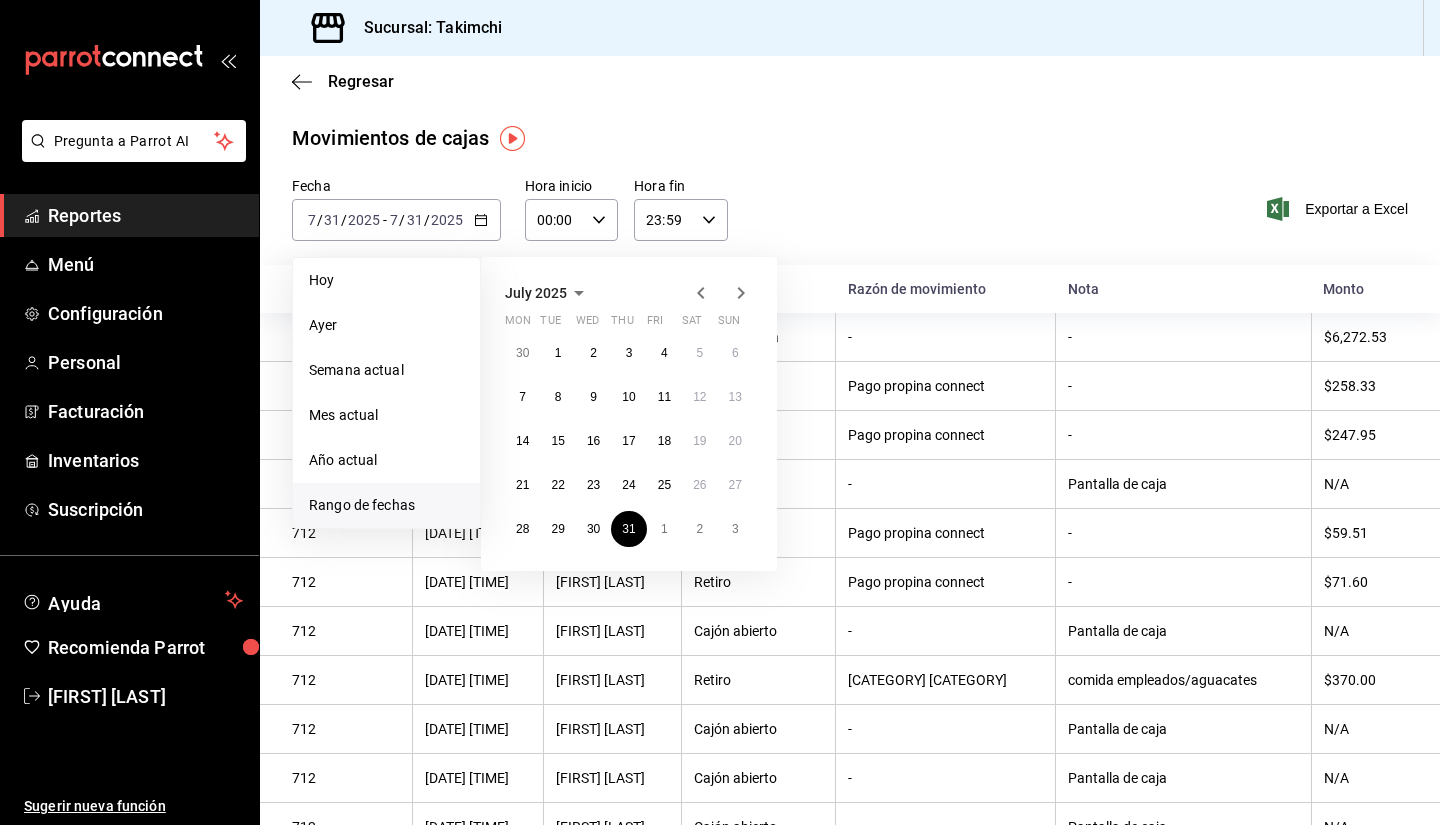 click on "30 1 2 3 4 5 6 7 8 9 10 11 12 13 14 15 16 17 18 19 20 21 22 23 24 25 26 27 28 29 30 31 1 2 3" at bounding box center (629, 441) 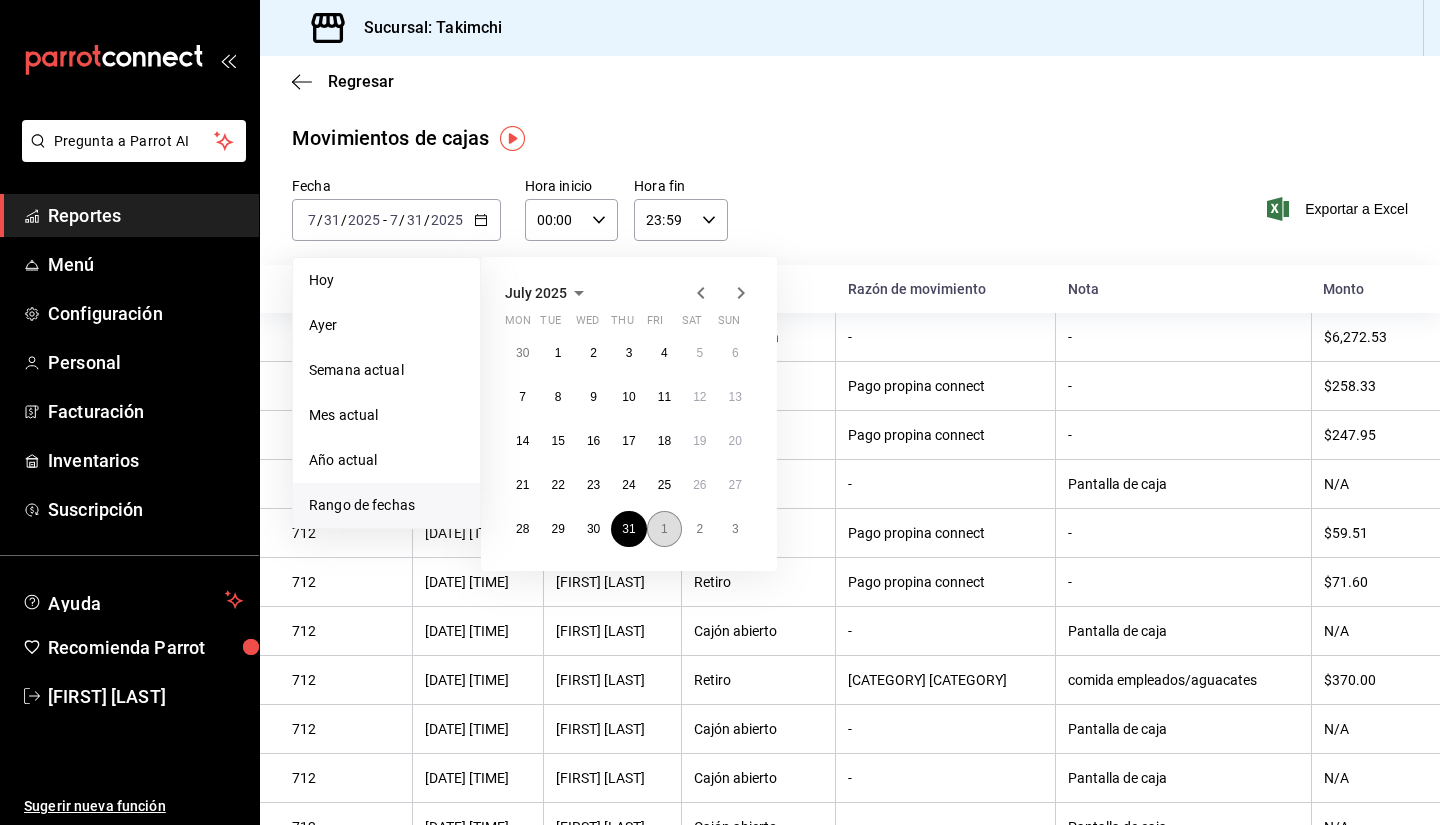 click on "1" at bounding box center [664, 529] 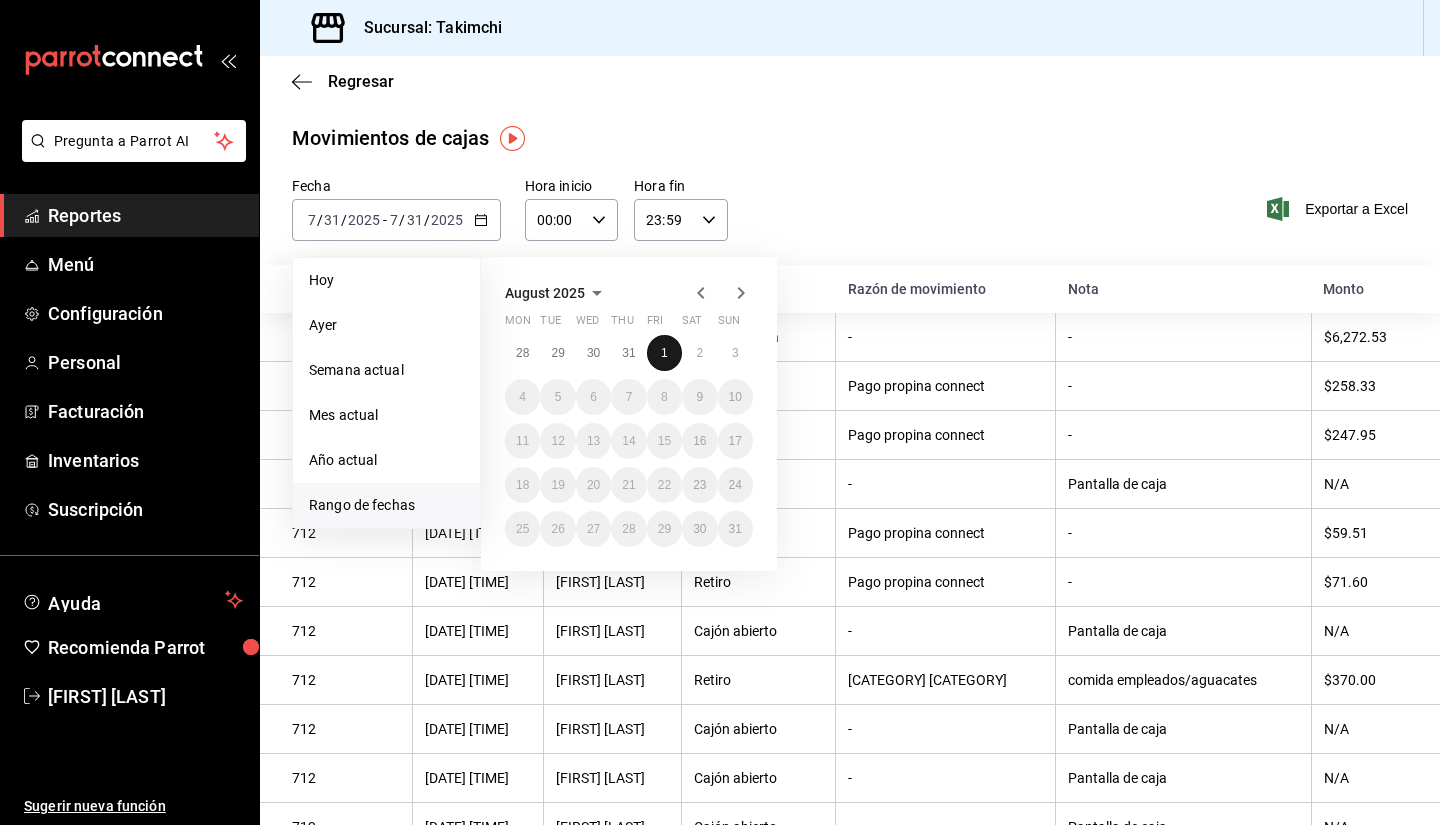 click on "1" at bounding box center [664, 353] 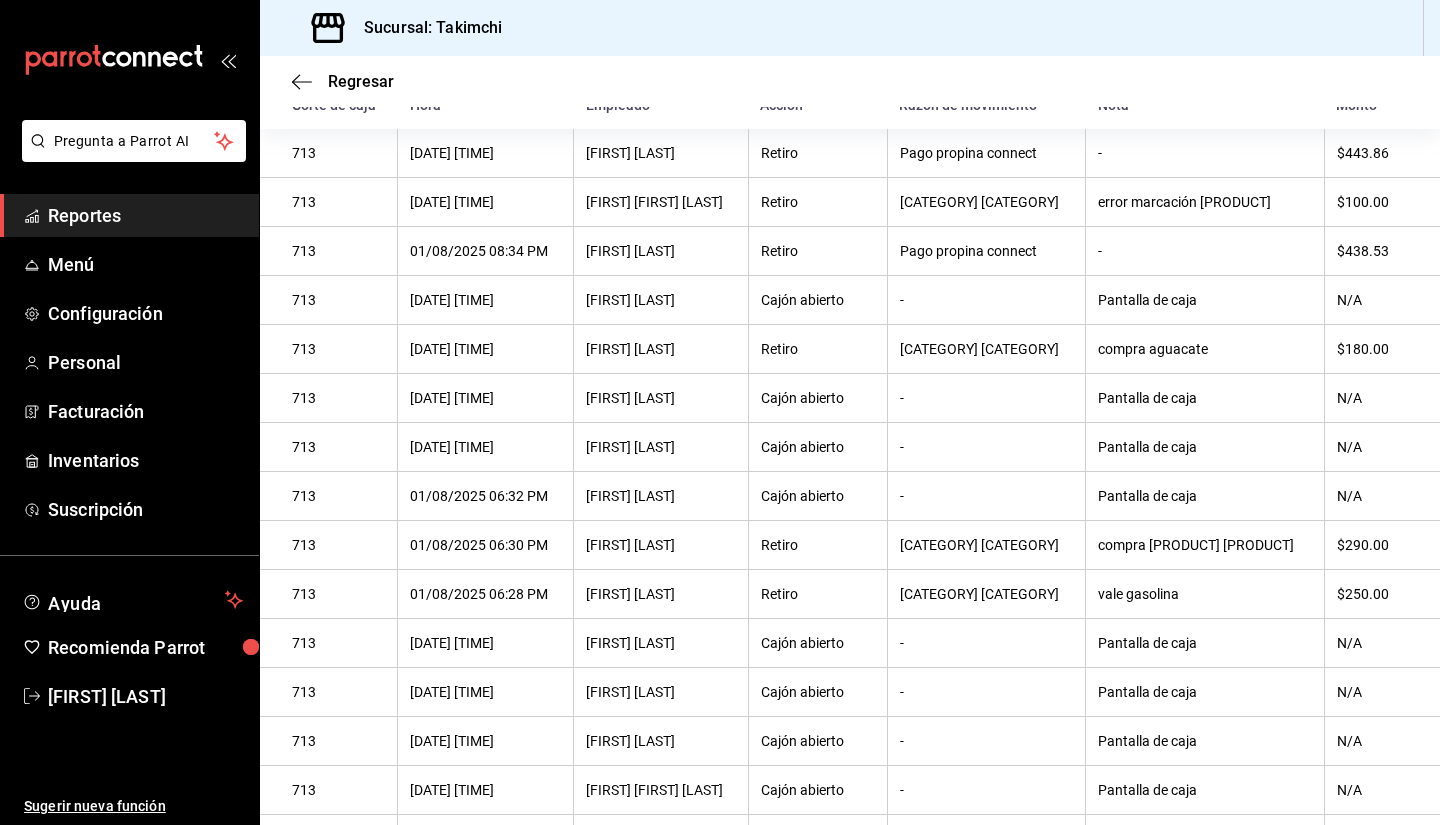 scroll, scrollTop: 84, scrollLeft: 0, axis: vertical 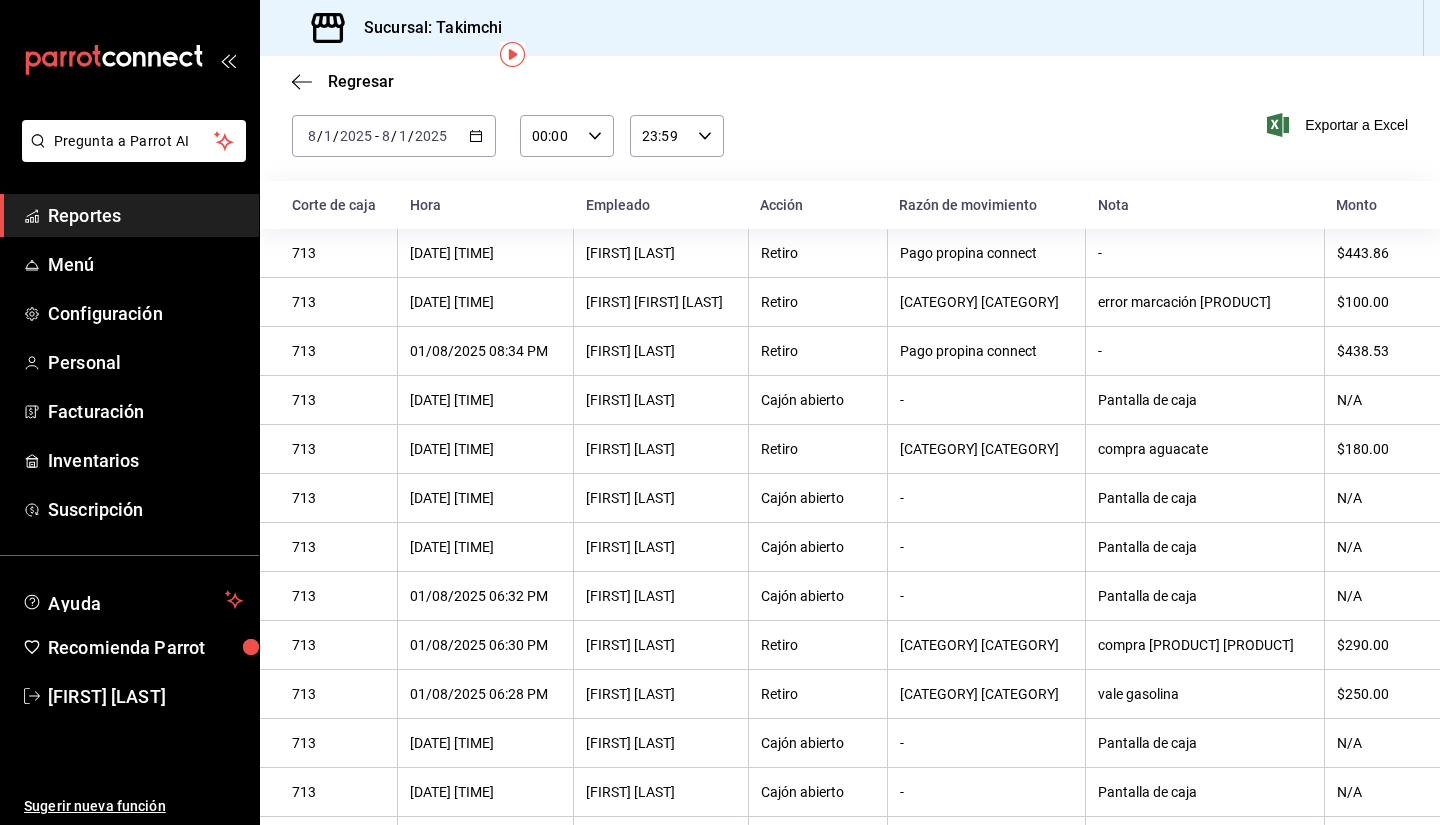 click 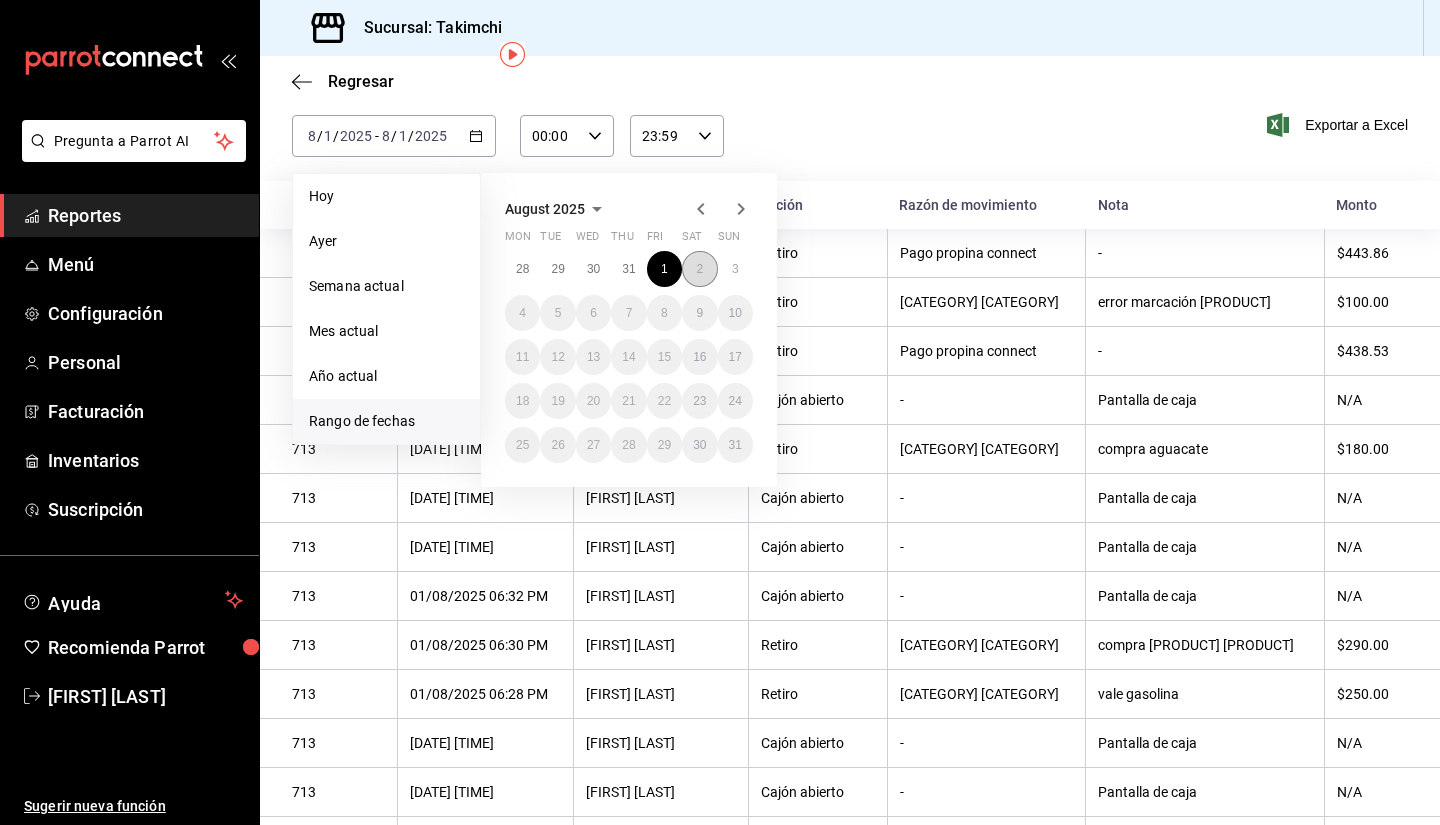click on "2" at bounding box center (699, 269) 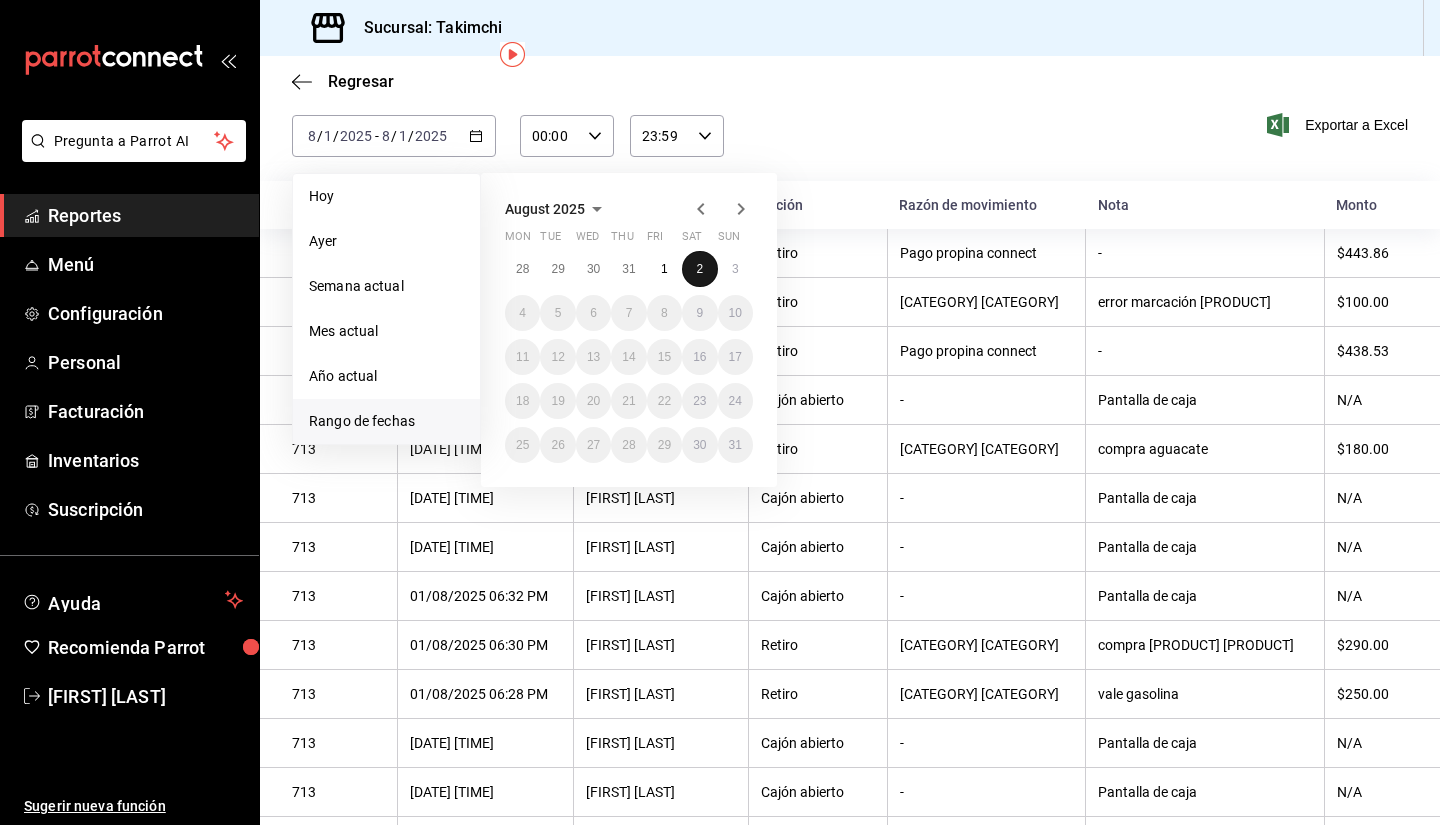 click on "2" at bounding box center (699, 269) 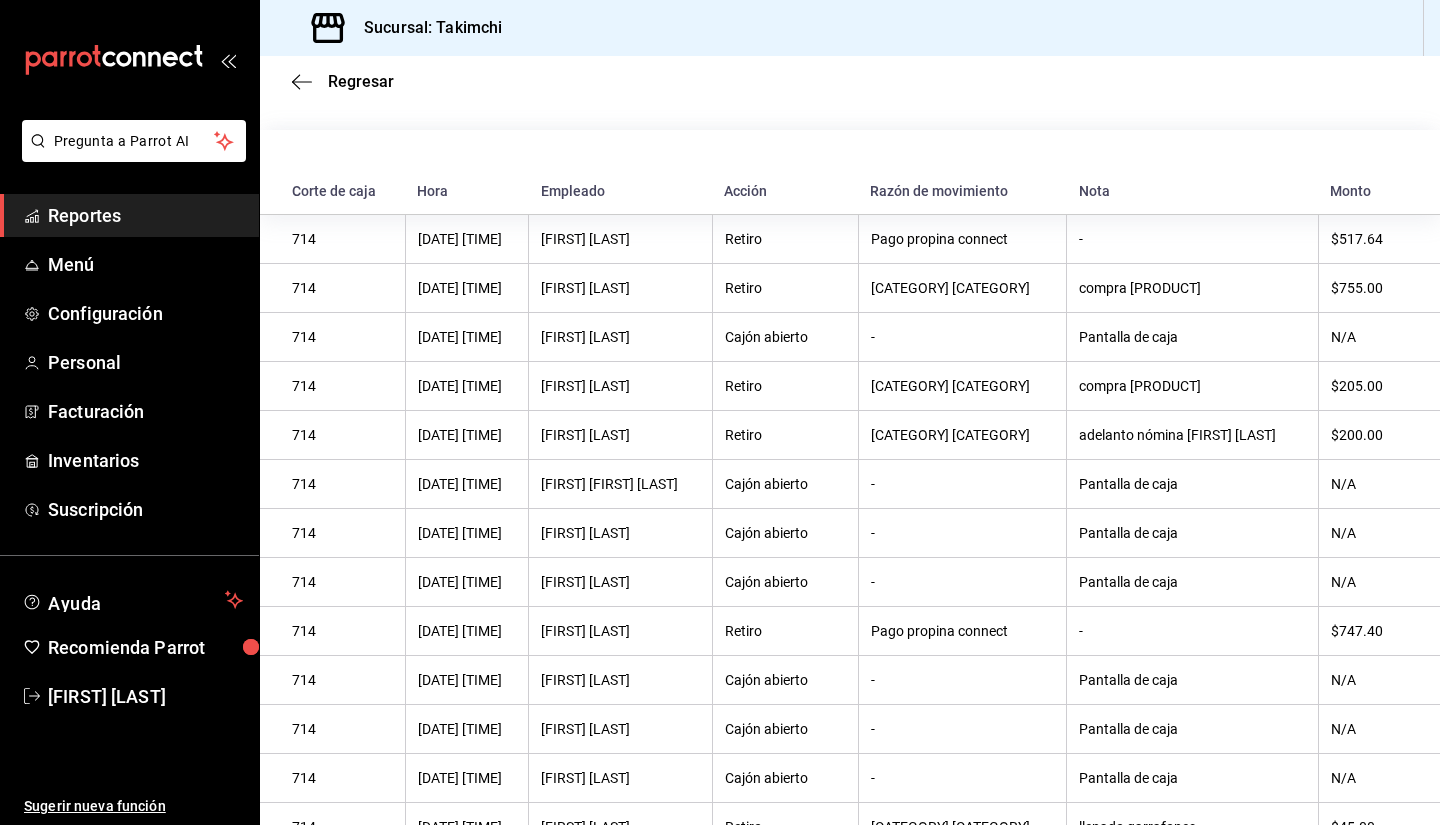 scroll, scrollTop: 134, scrollLeft: 0, axis: vertical 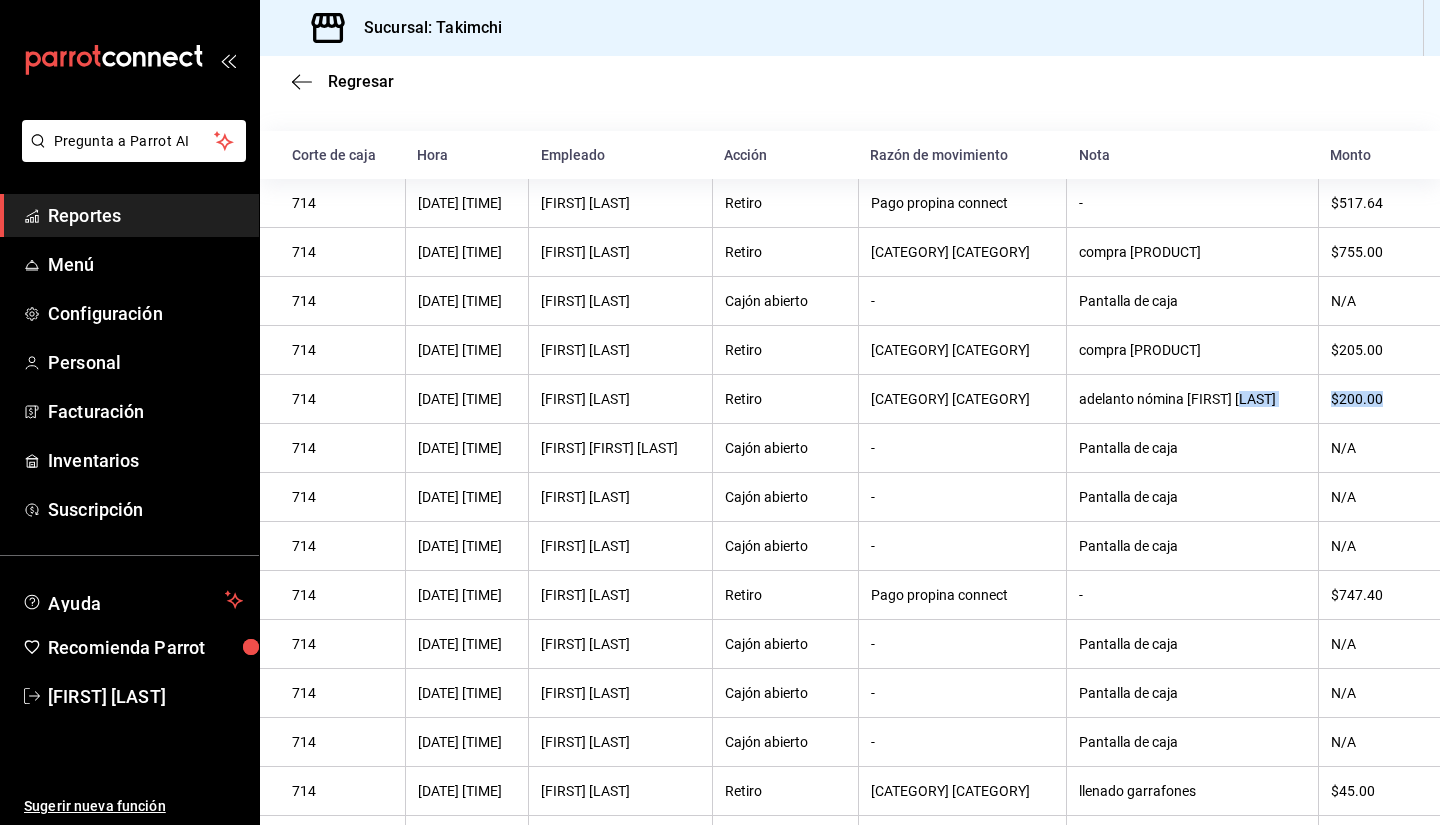 drag, startPoint x: 1372, startPoint y: 406, endPoint x: 1270, endPoint y: 410, distance: 102.0784 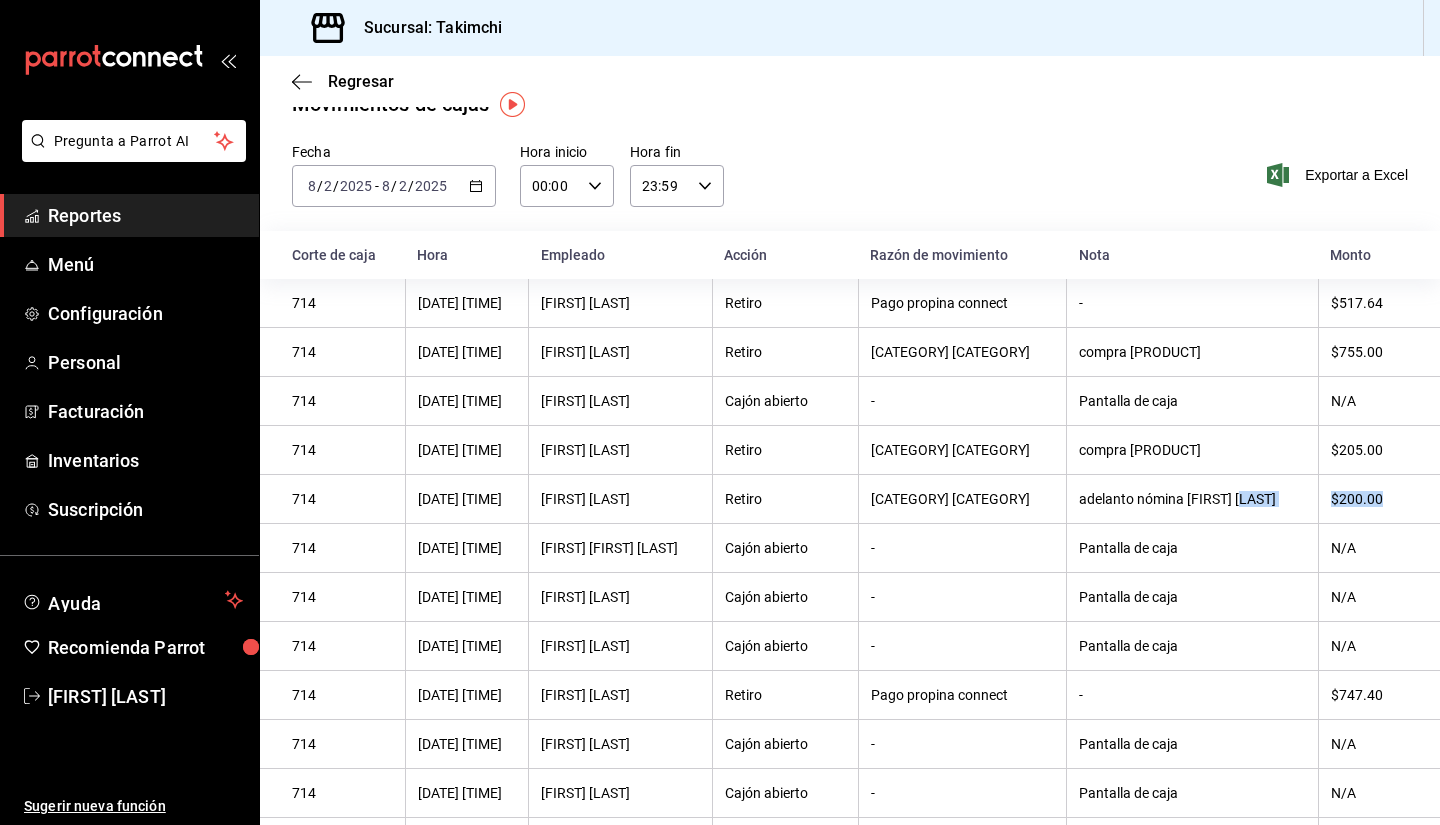 scroll, scrollTop: 0, scrollLeft: 0, axis: both 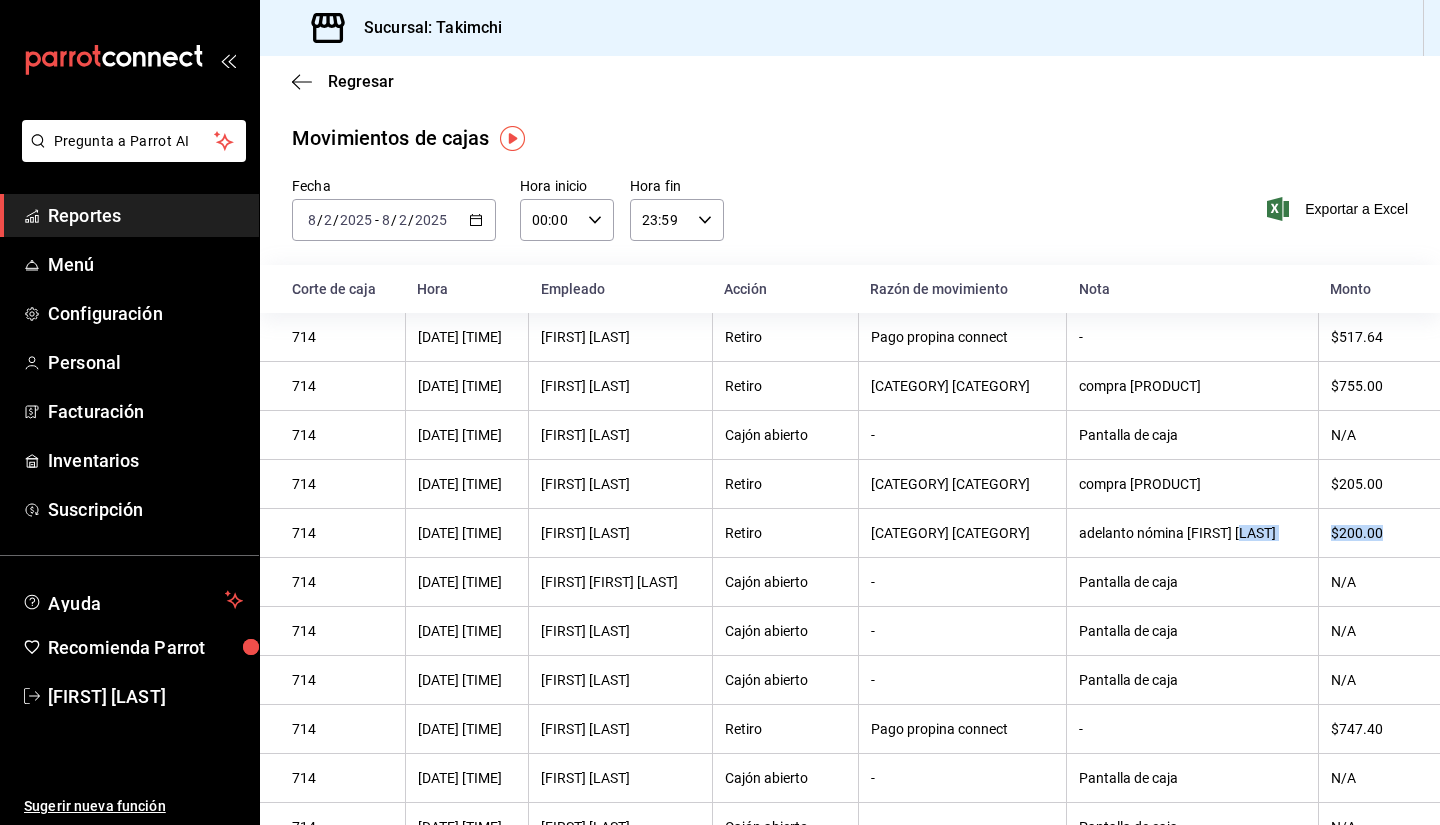 click 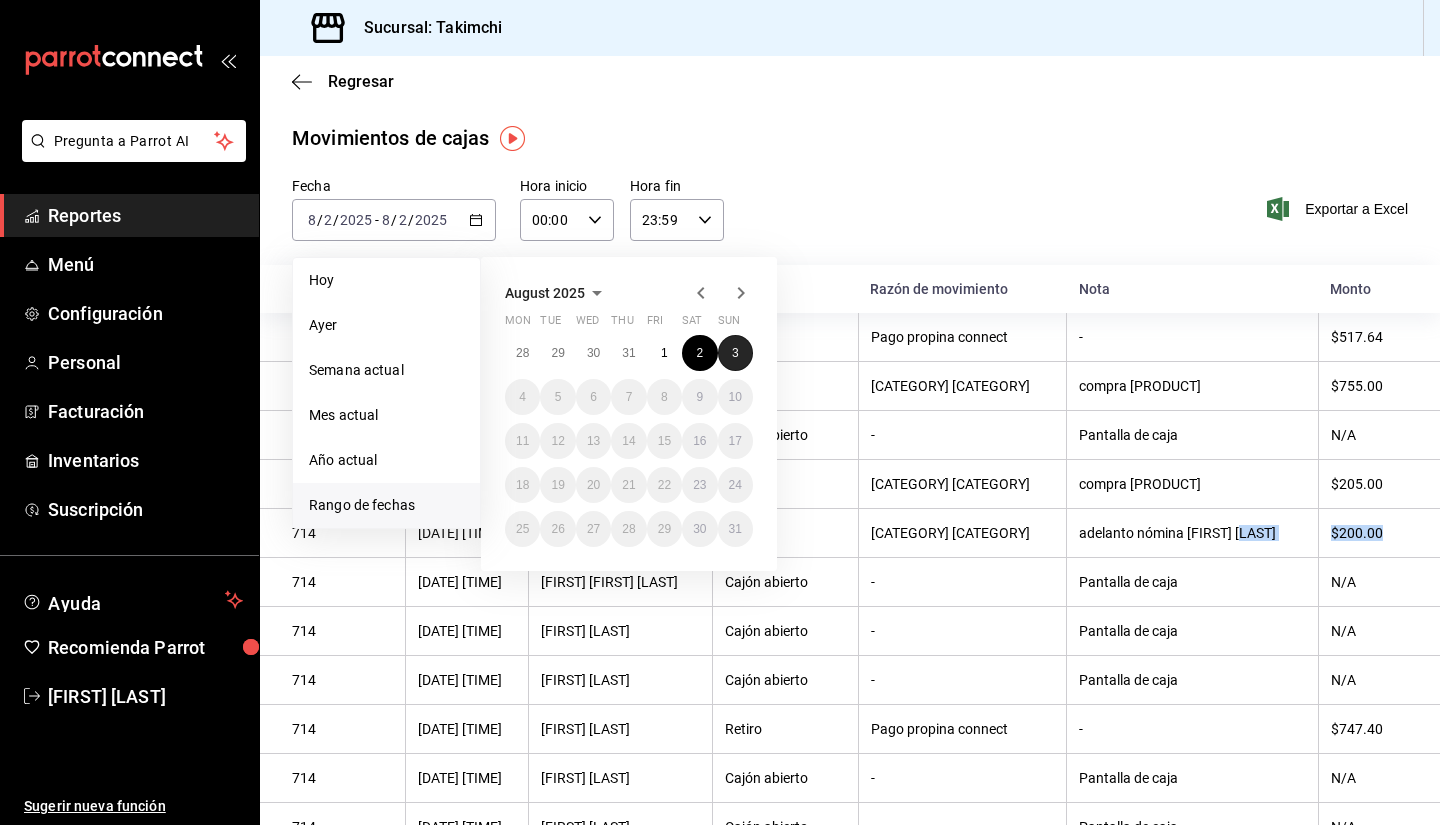 click on "3" at bounding box center [735, 353] 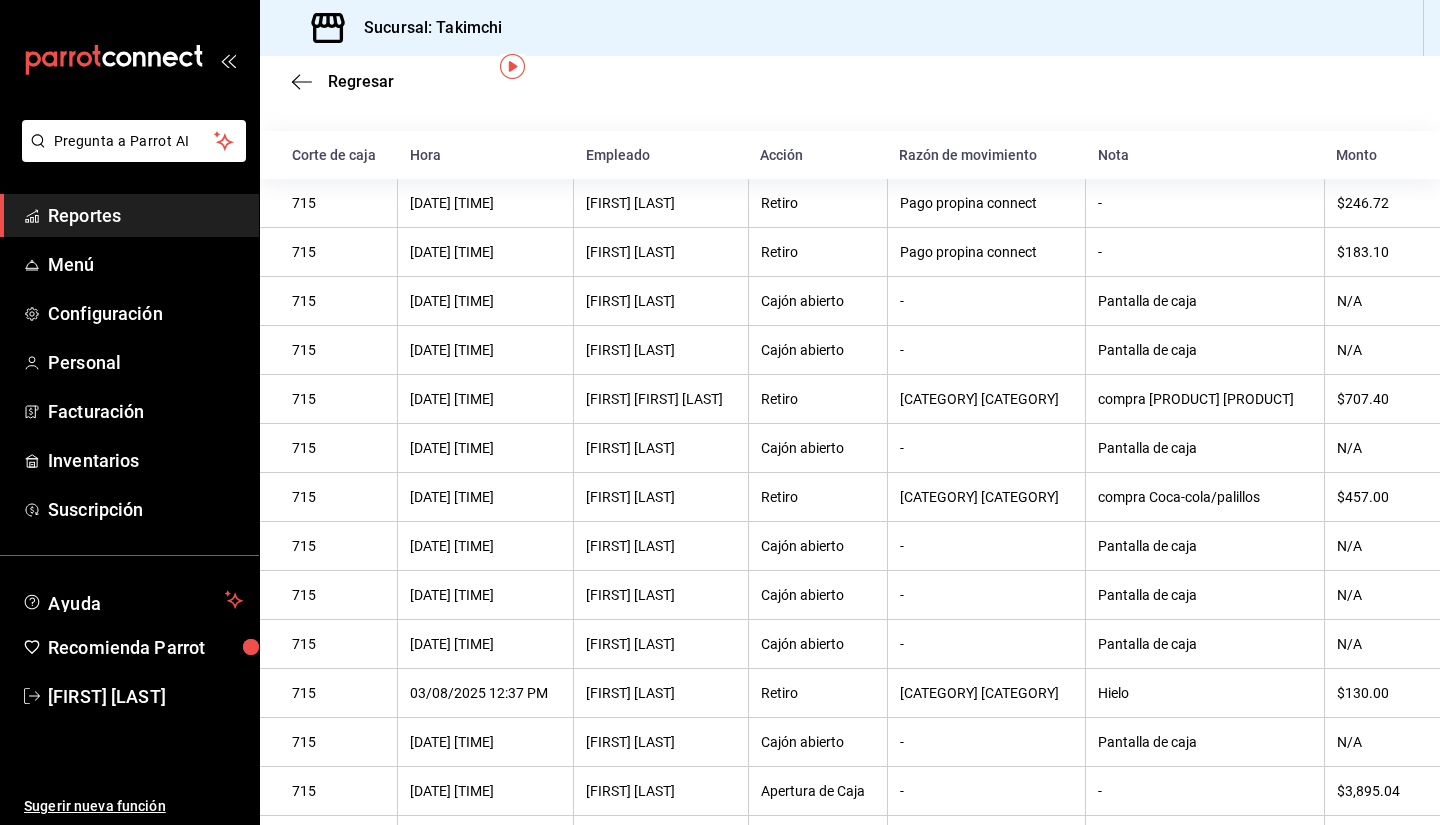 scroll, scrollTop: 0, scrollLeft: 0, axis: both 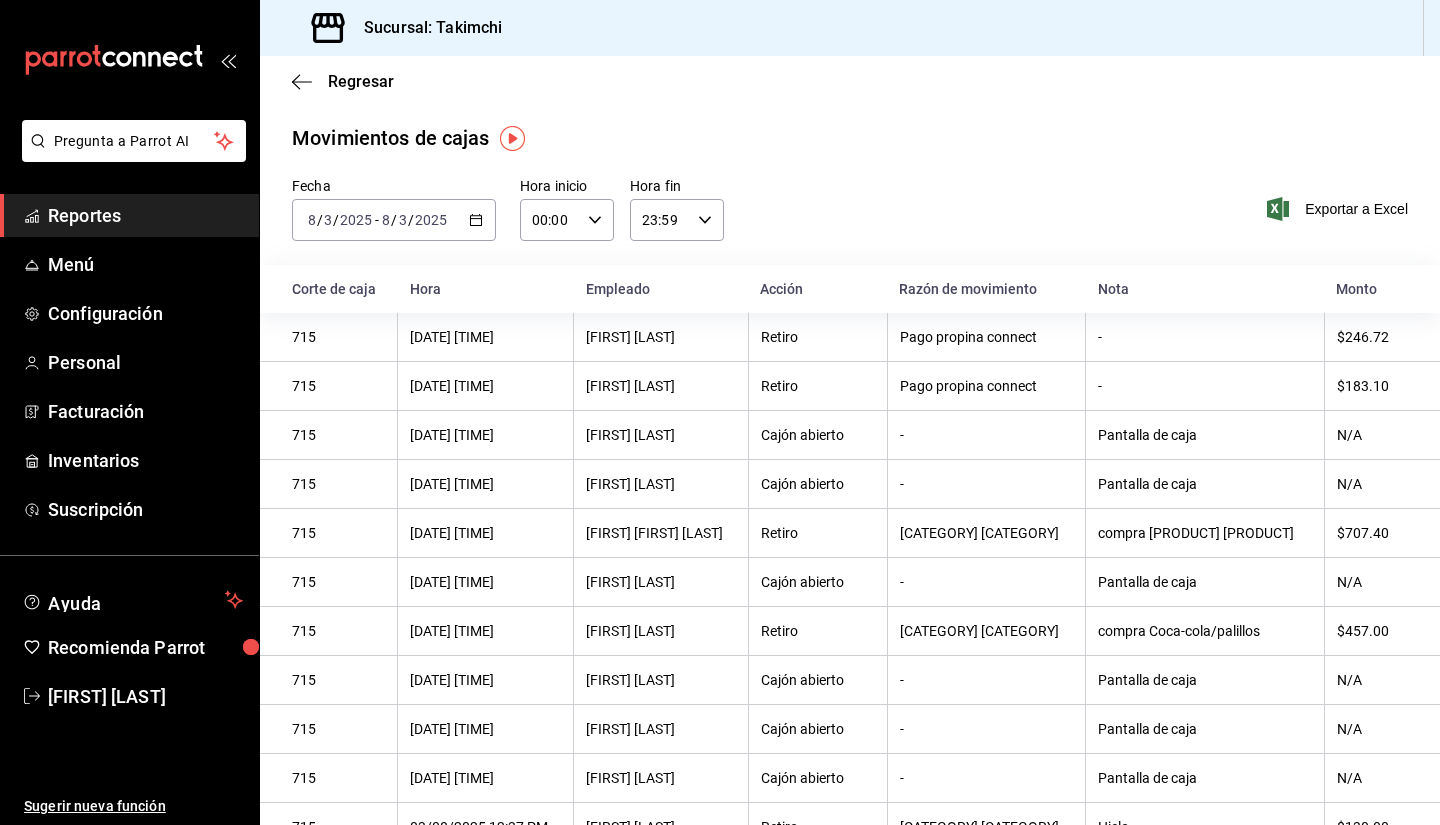 click 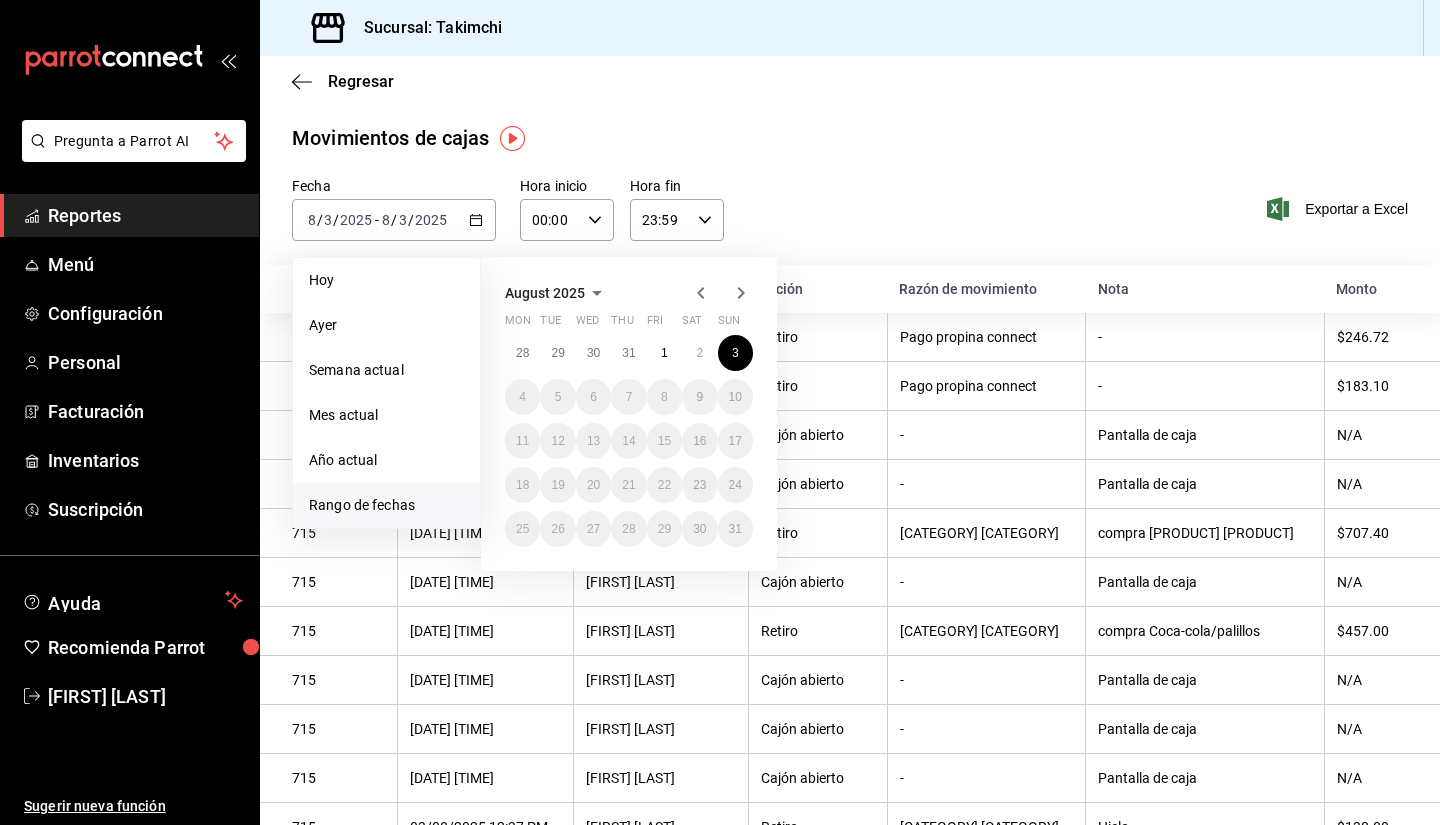 click on "Pantalla de caja" at bounding box center [1205, 435] 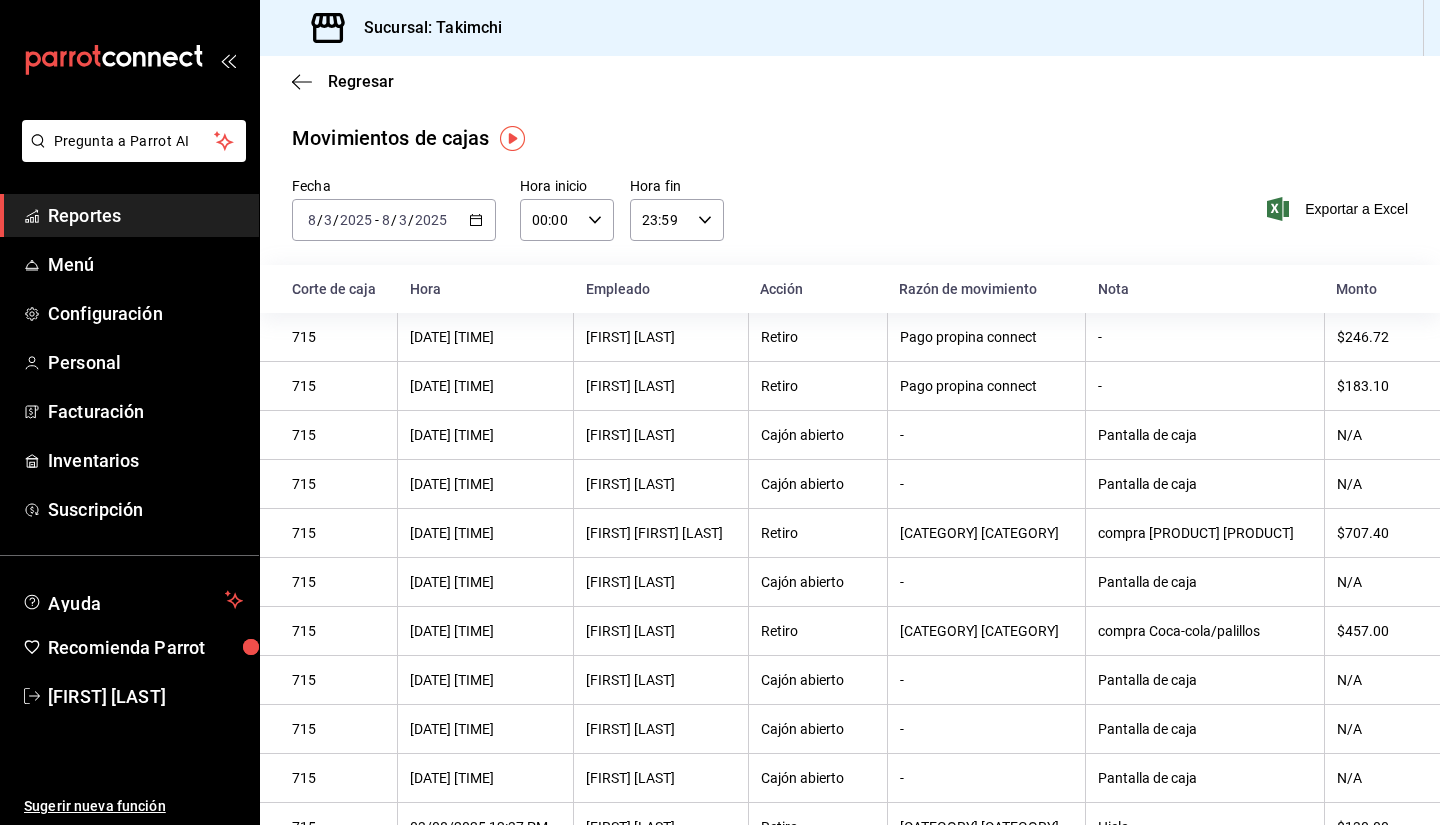 click on "Regresar" at bounding box center [850, 81] 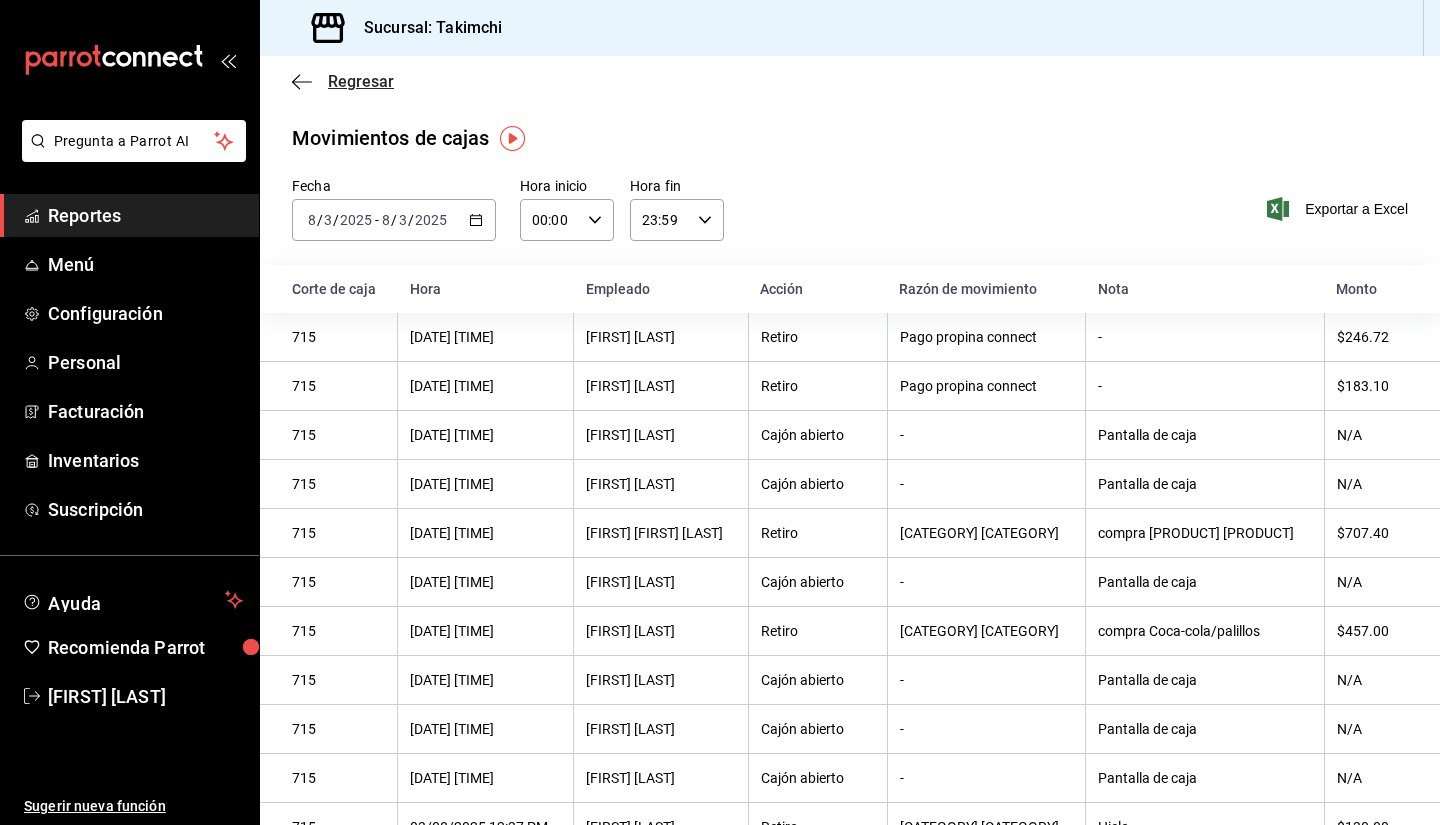 click 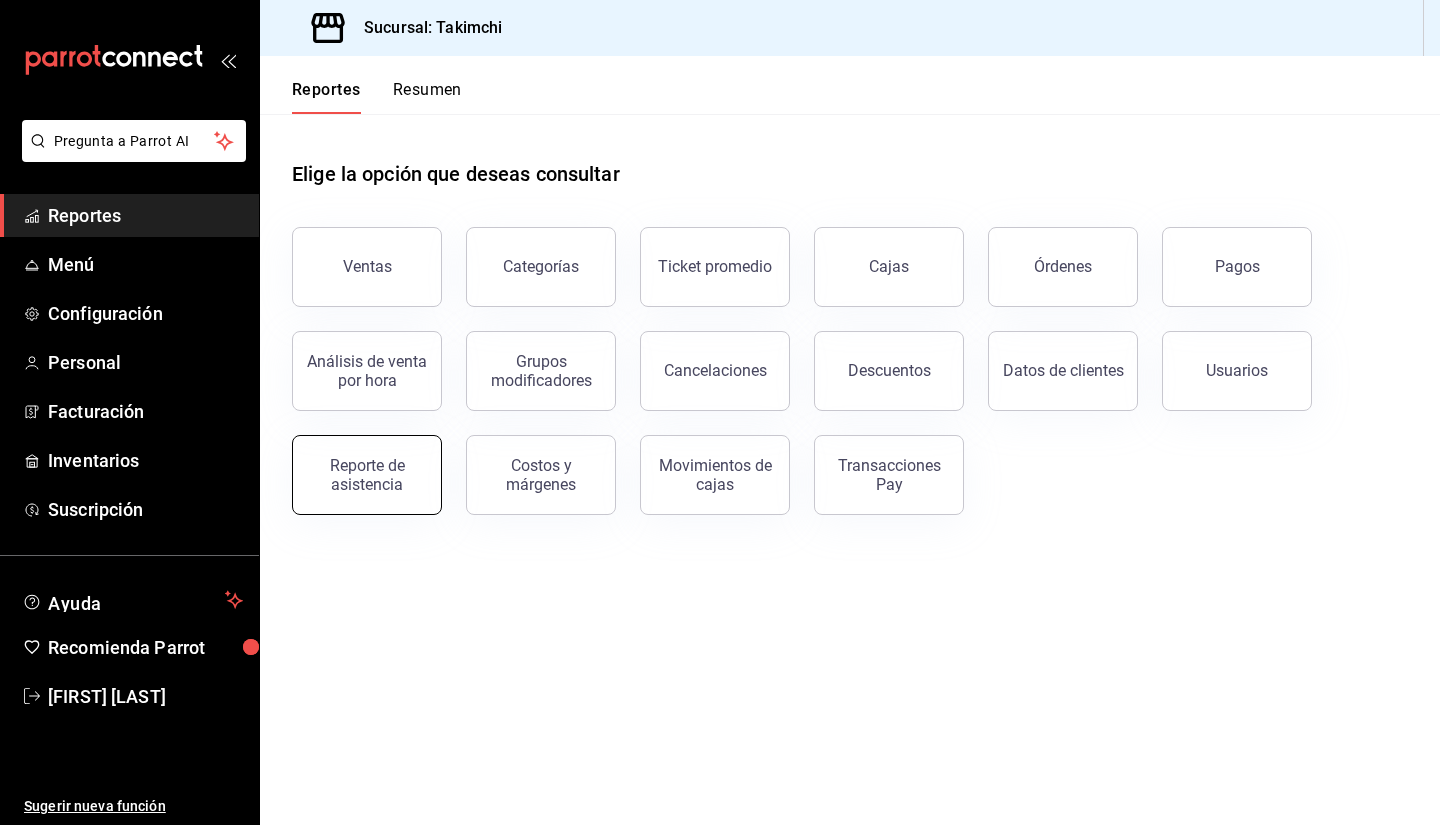 click on "Reporte de asistencia" at bounding box center (367, 475) 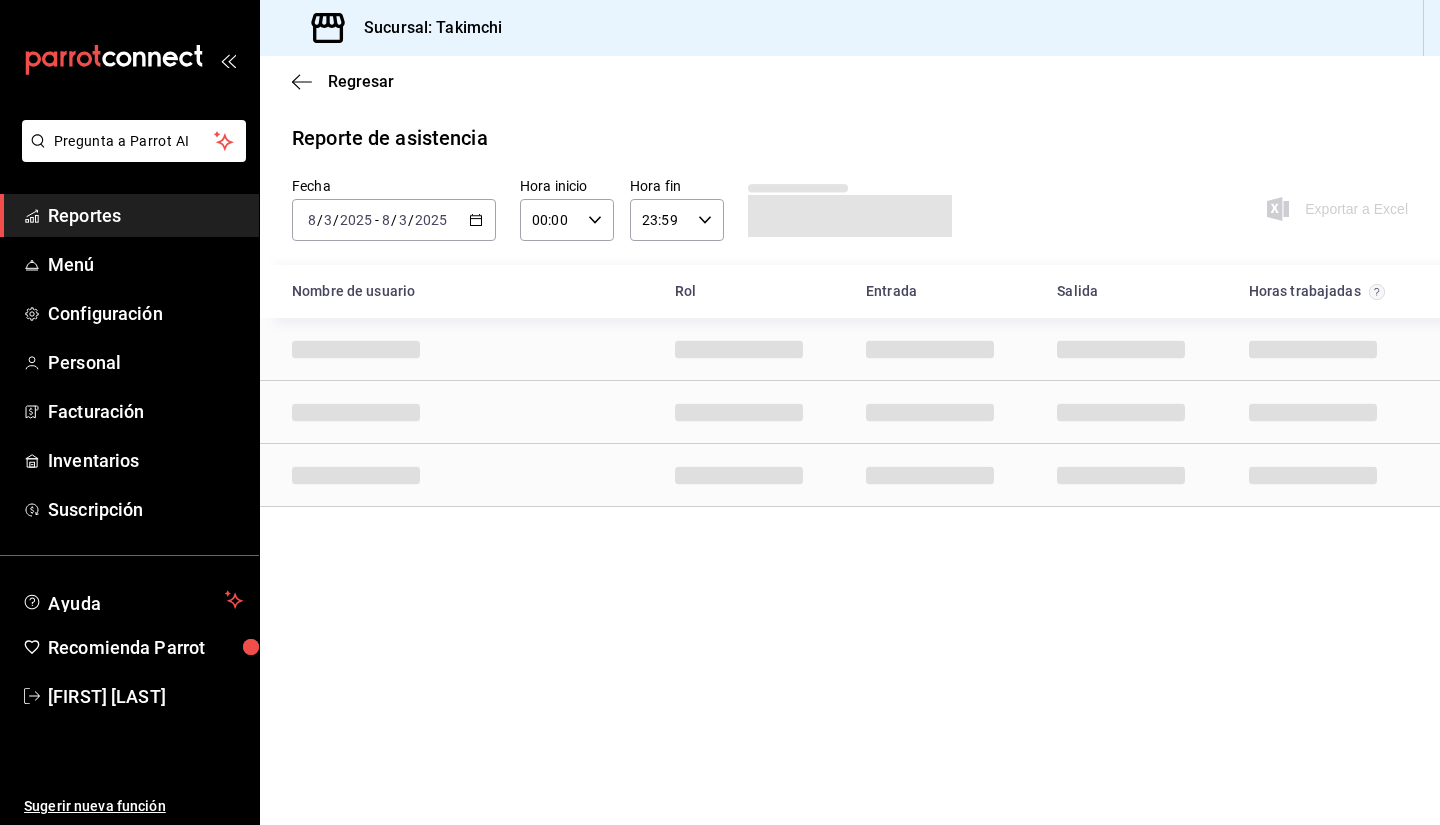click 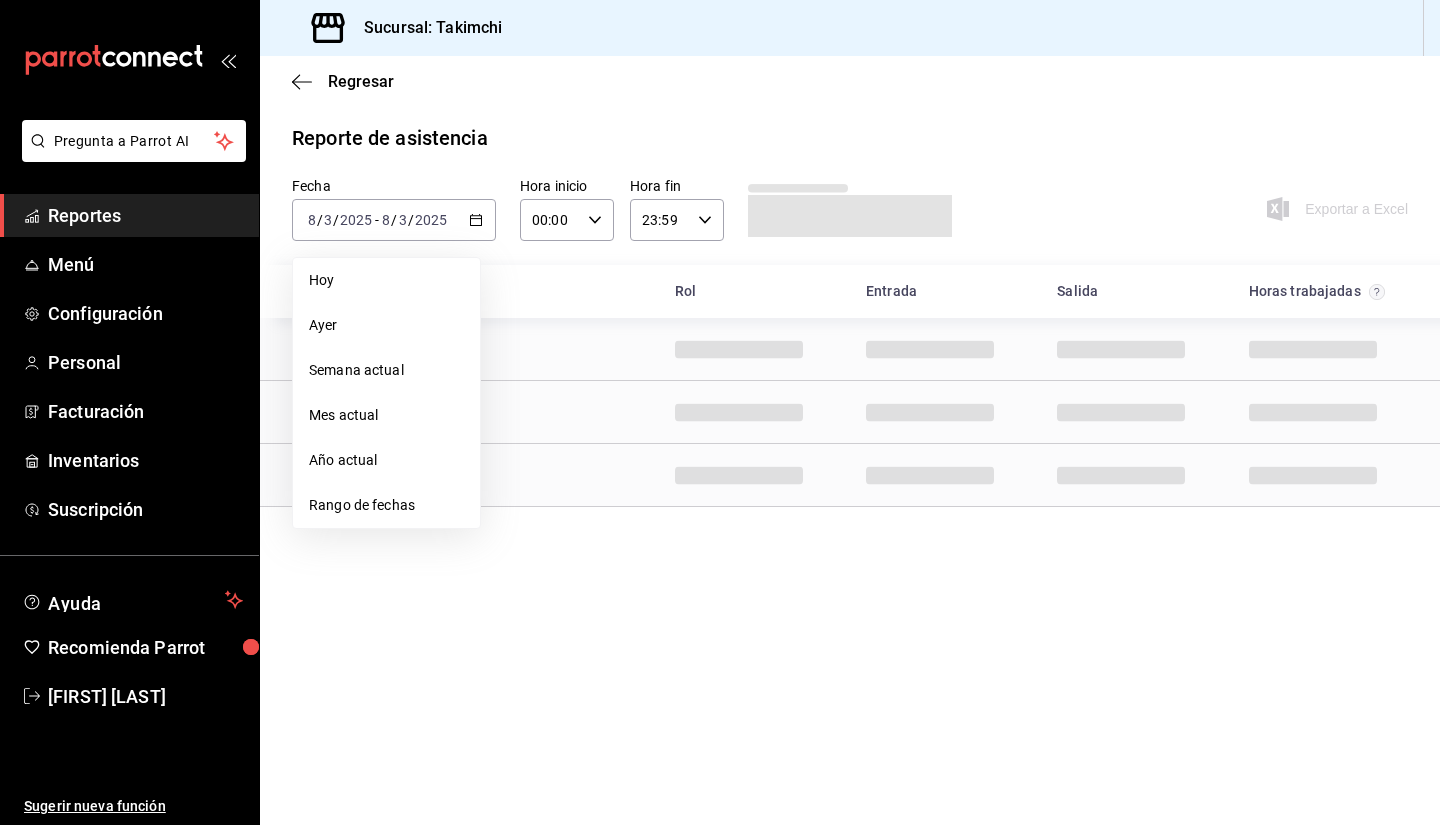 click on "Rango de fechas" at bounding box center [386, 505] 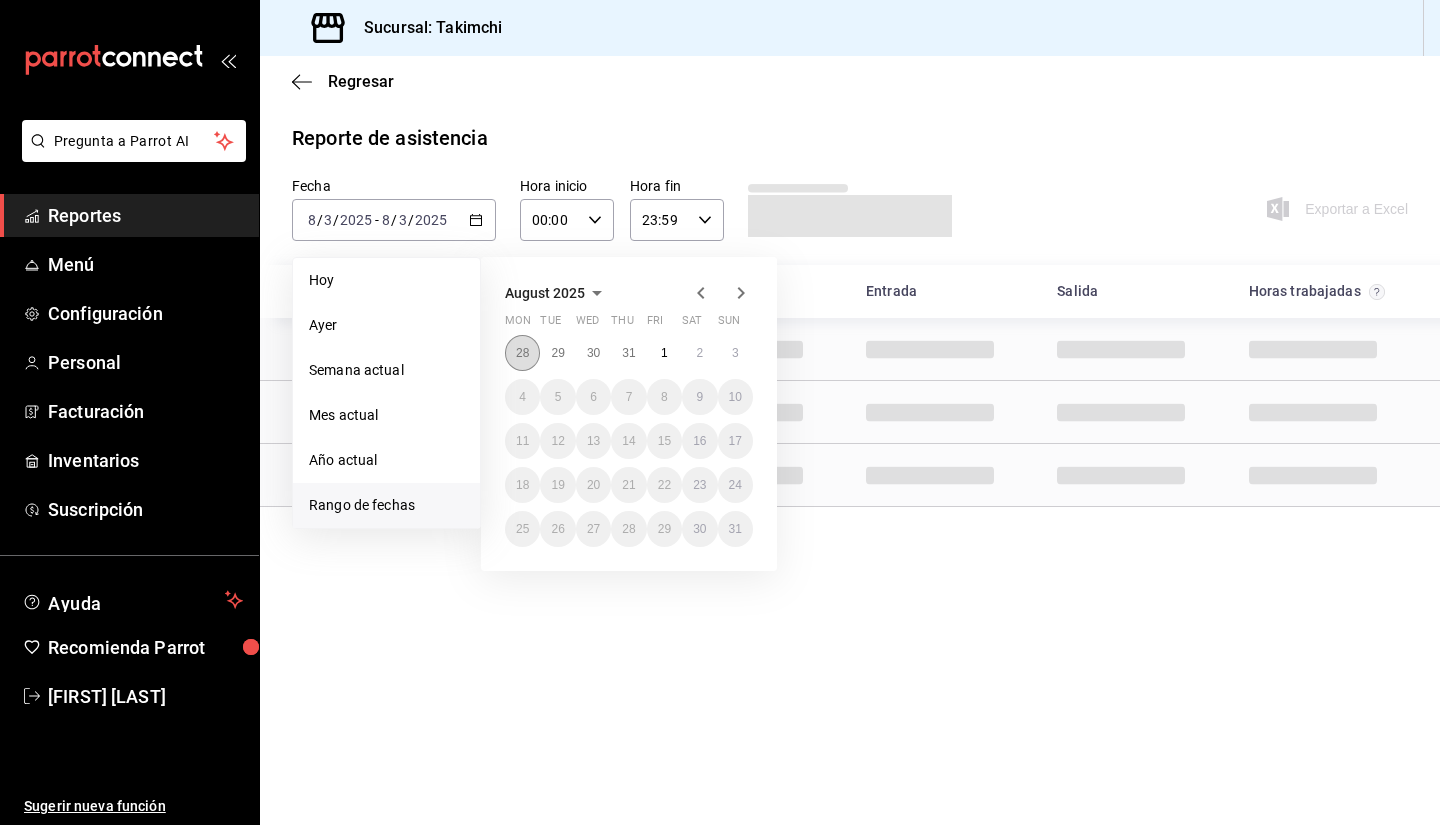 click on "28" at bounding box center (522, 353) 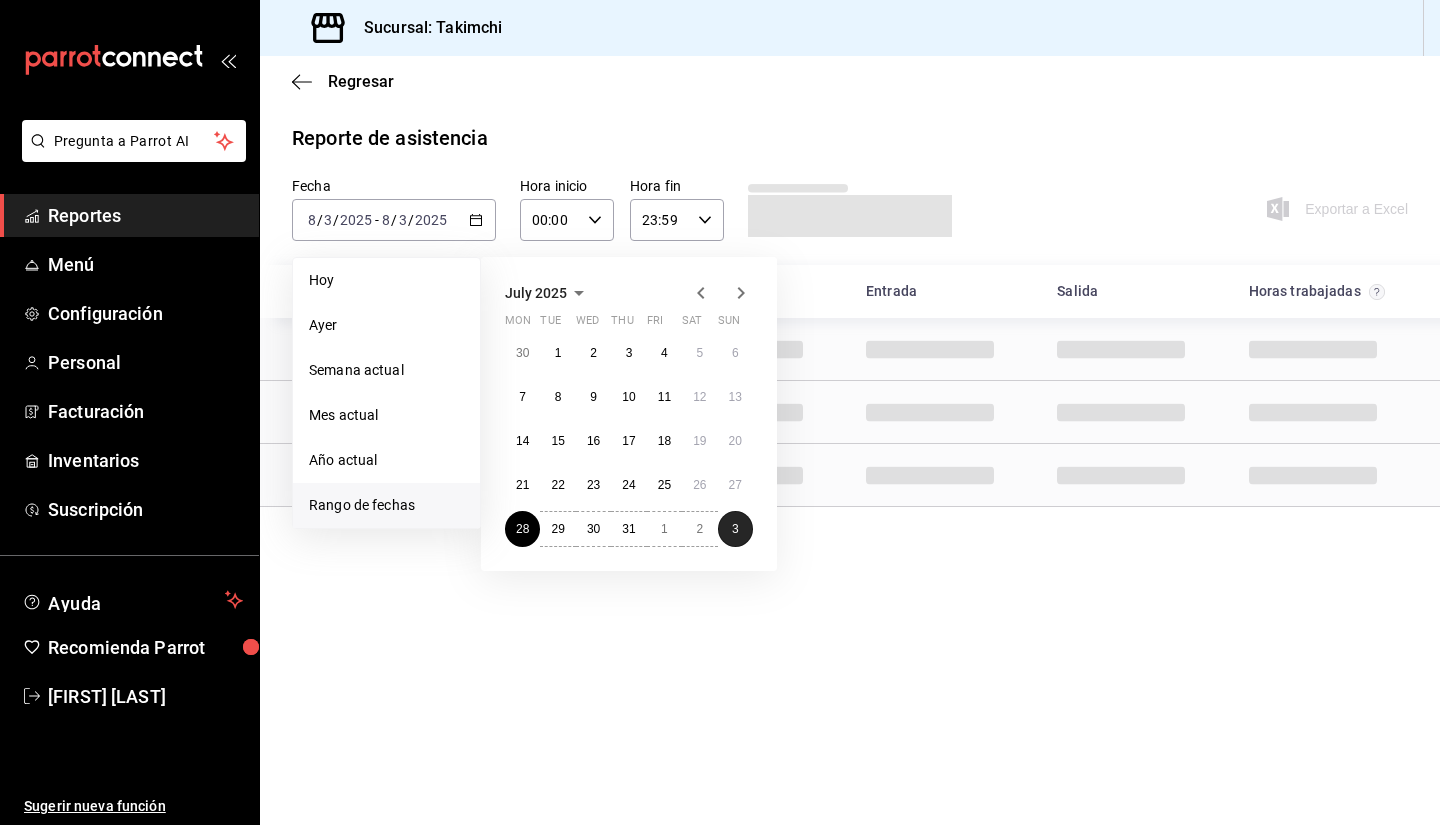 click on "3" at bounding box center [735, 529] 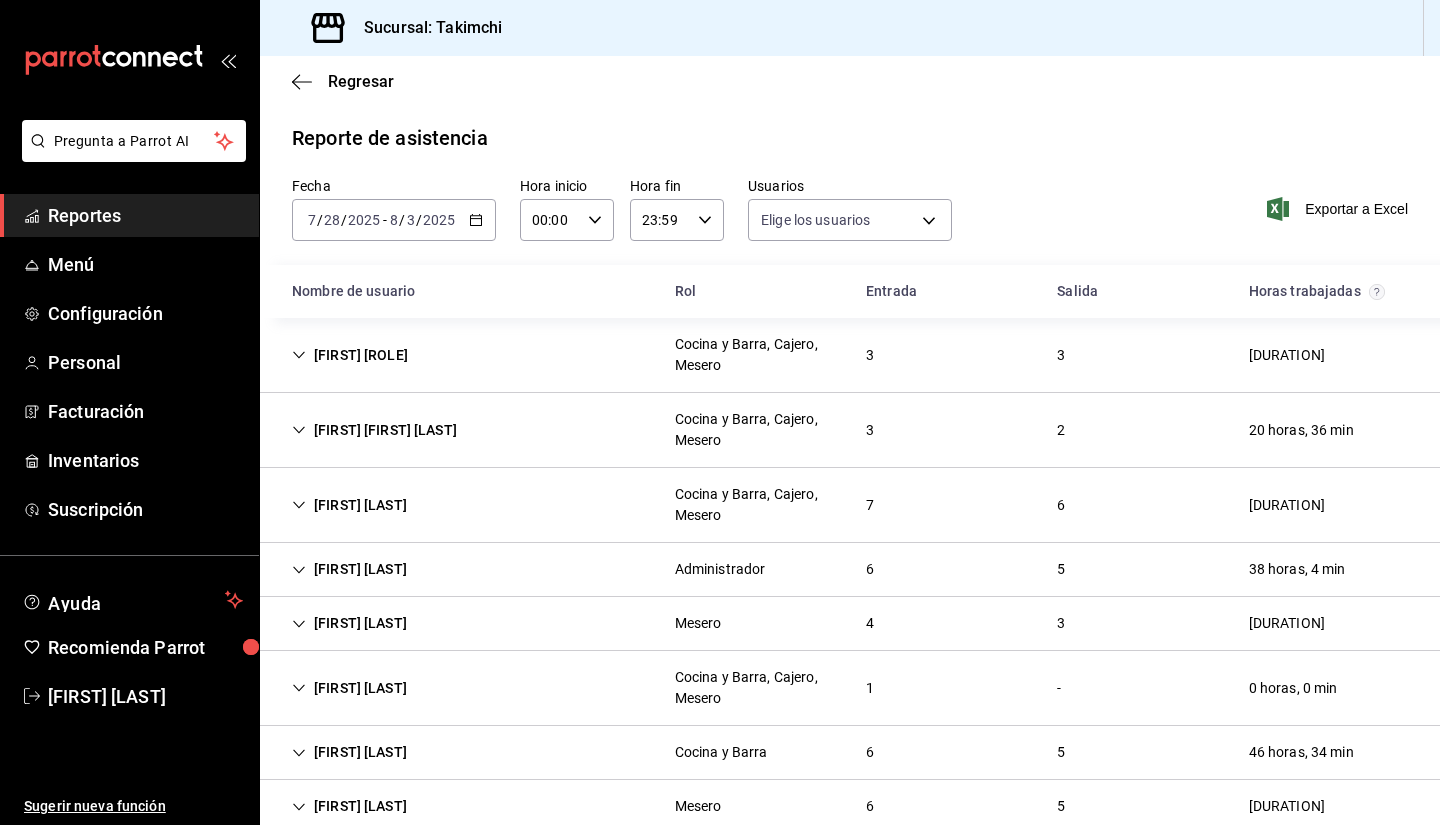 type on "[UUID_LIST]" 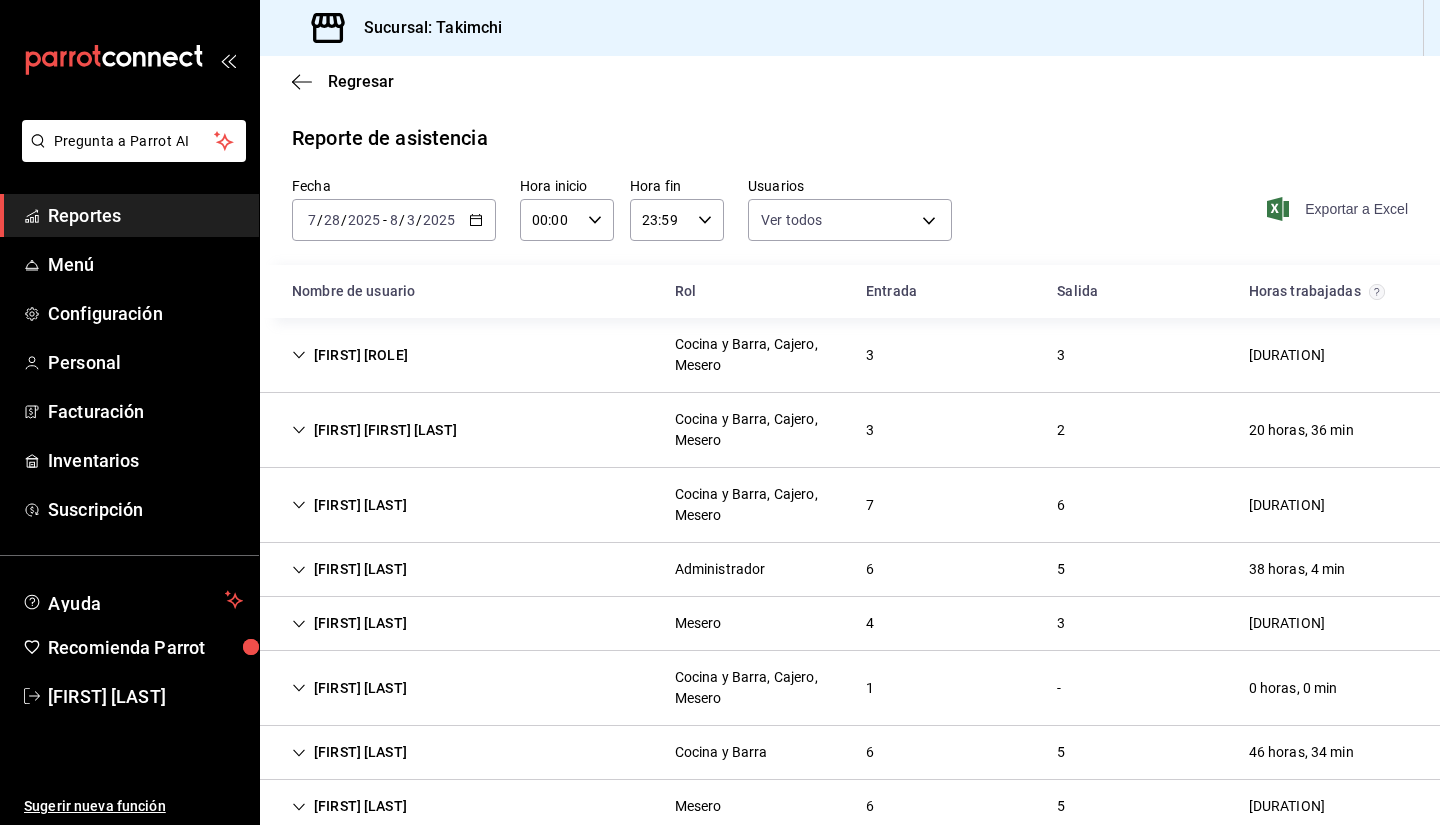 click on "Exportar a Excel" at bounding box center (1339, 209) 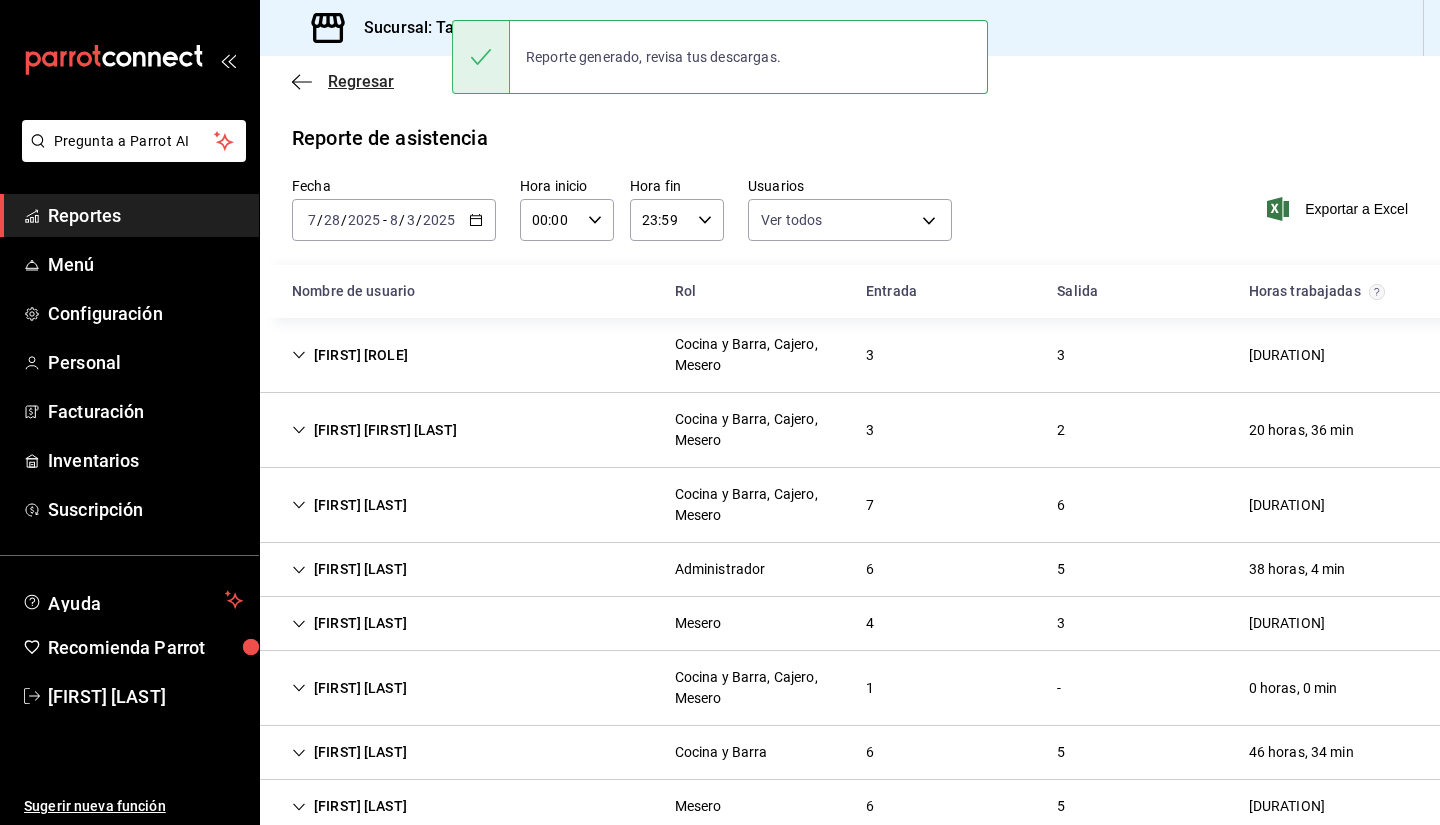 click 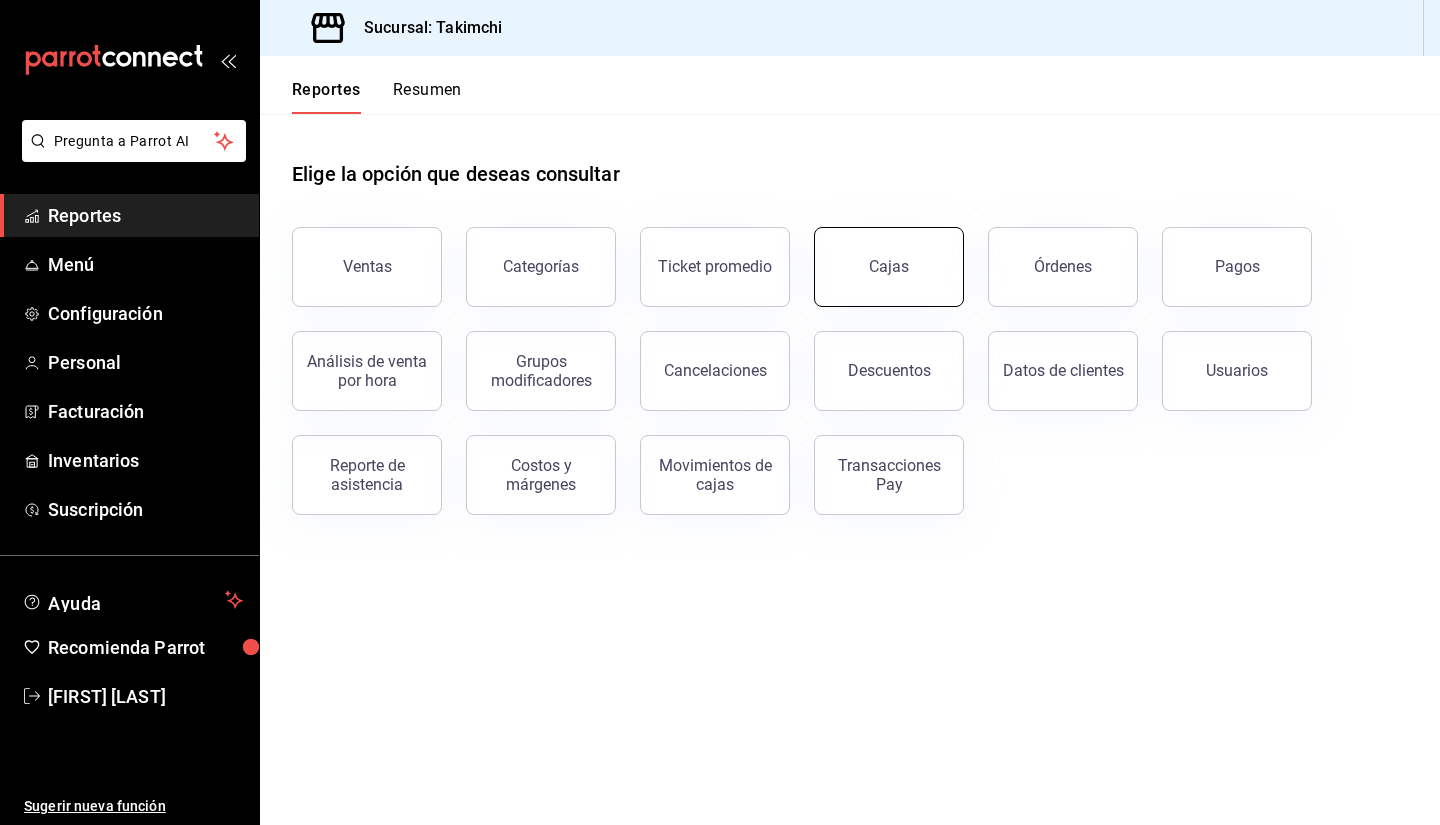 click on "Cajas" at bounding box center [889, 267] 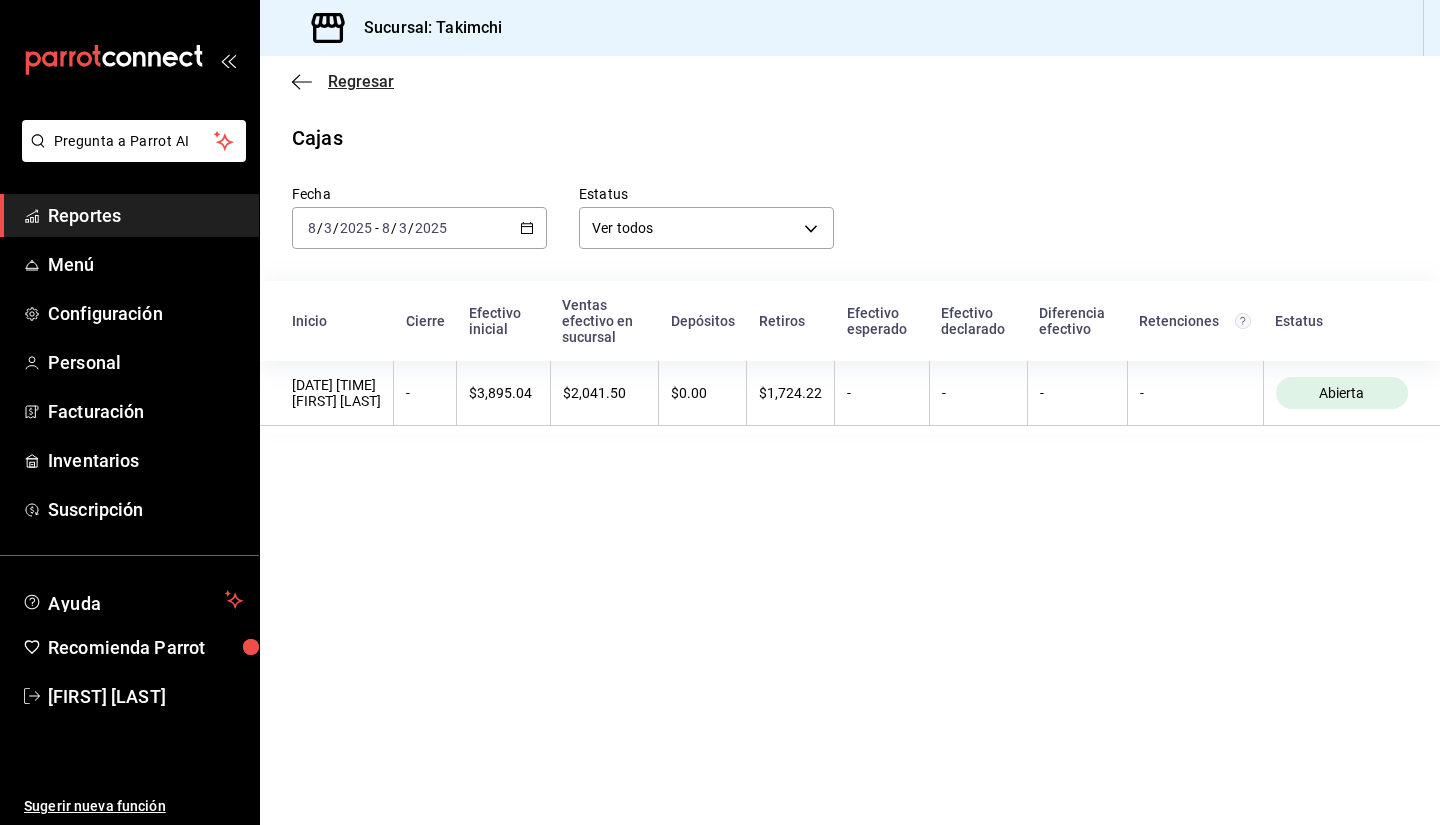 click 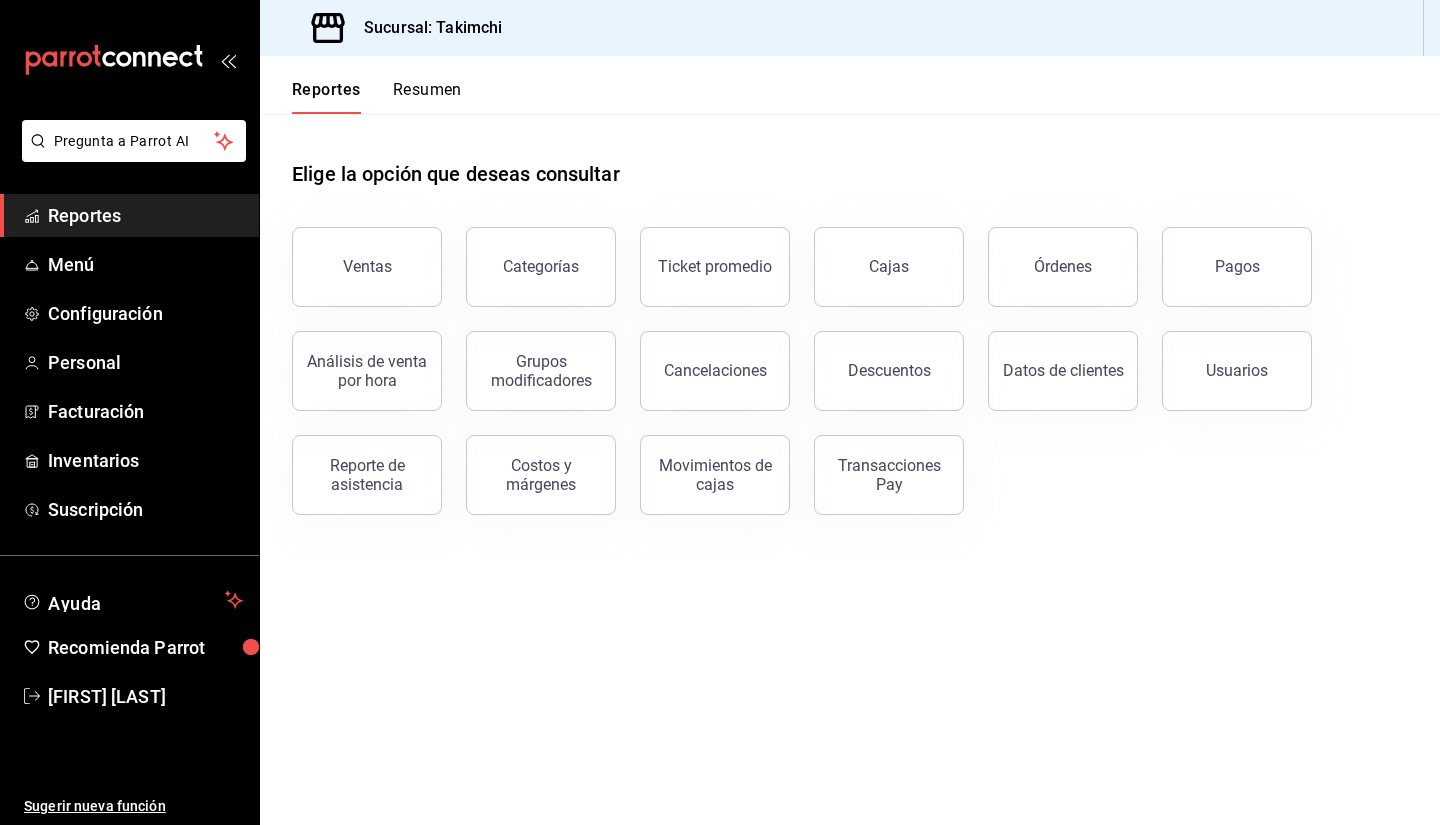 click on "Reportes Resumen" at bounding box center (850, 85) 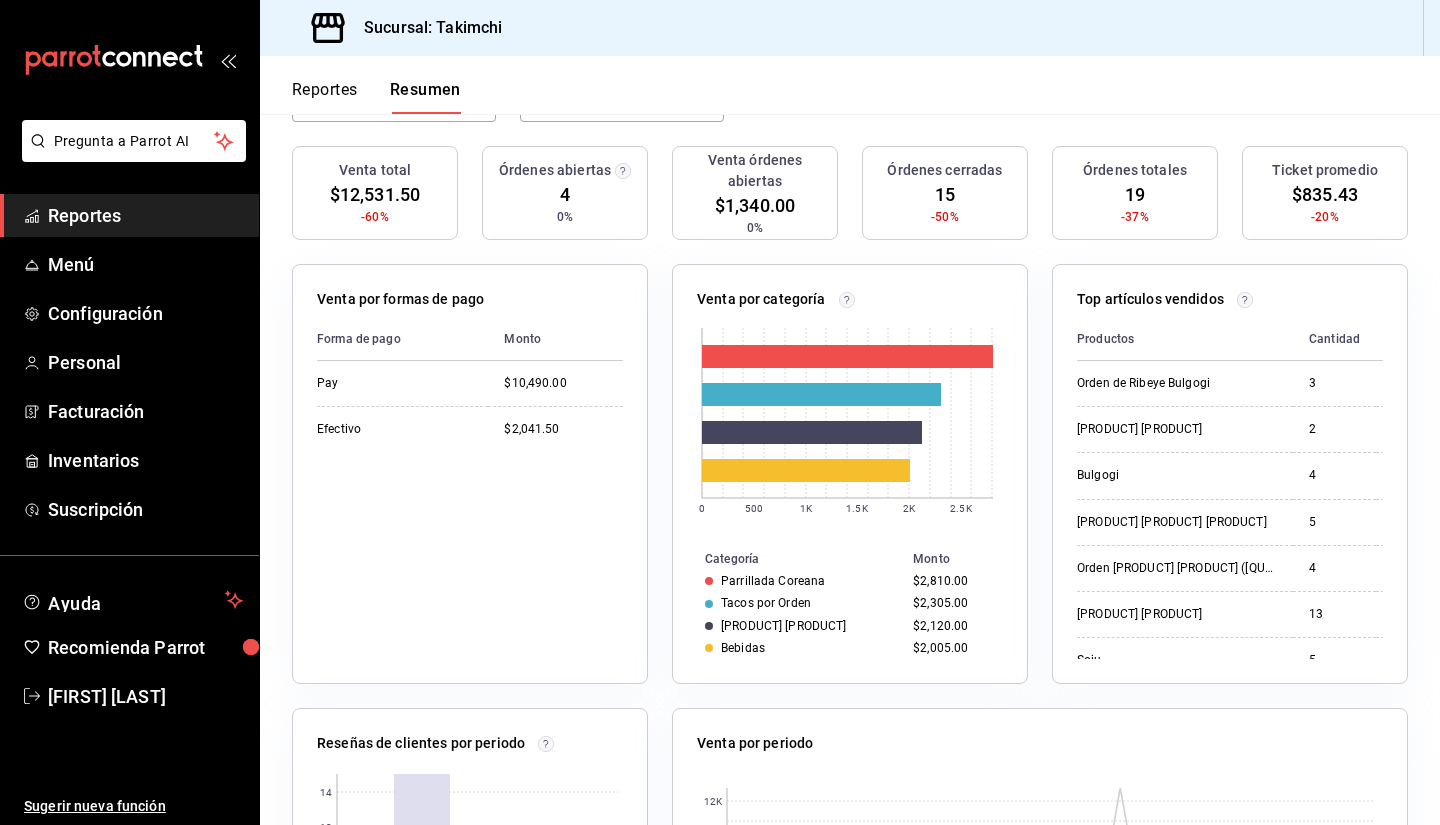 scroll, scrollTop: 125, scrollLeft: 0, axis: vertical 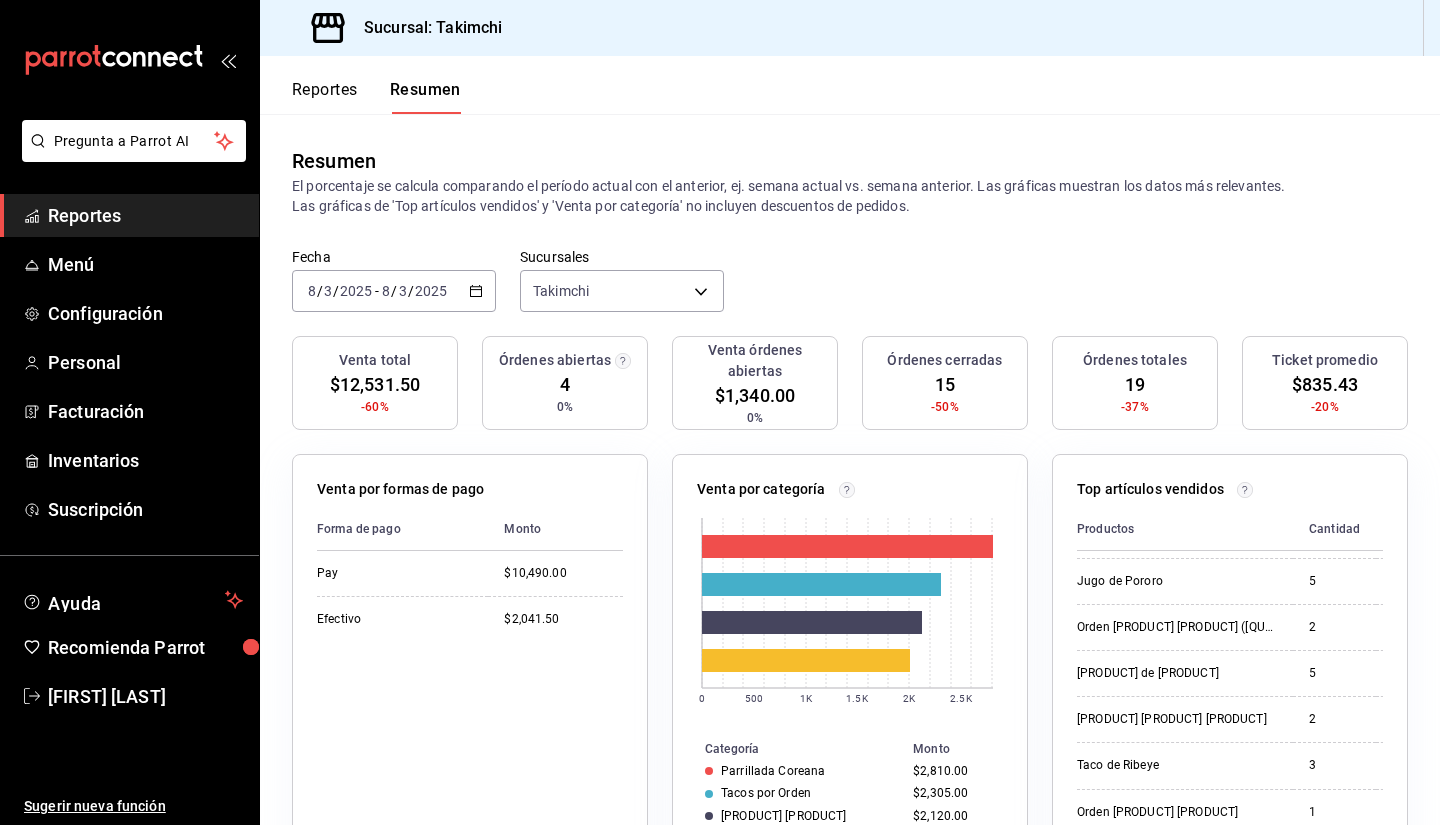 click on "Resumen El porcentaje se calcula comparando el período actual con el anterior, ej. semana actual vs. semana anterior. Las gráficas muestran los datos más relevantes.  Las gráficas de 'Top artículos vendidos' y 'Venta por categoría' no incluyen descuentos de pedidos." at bounding box center [850, 181] 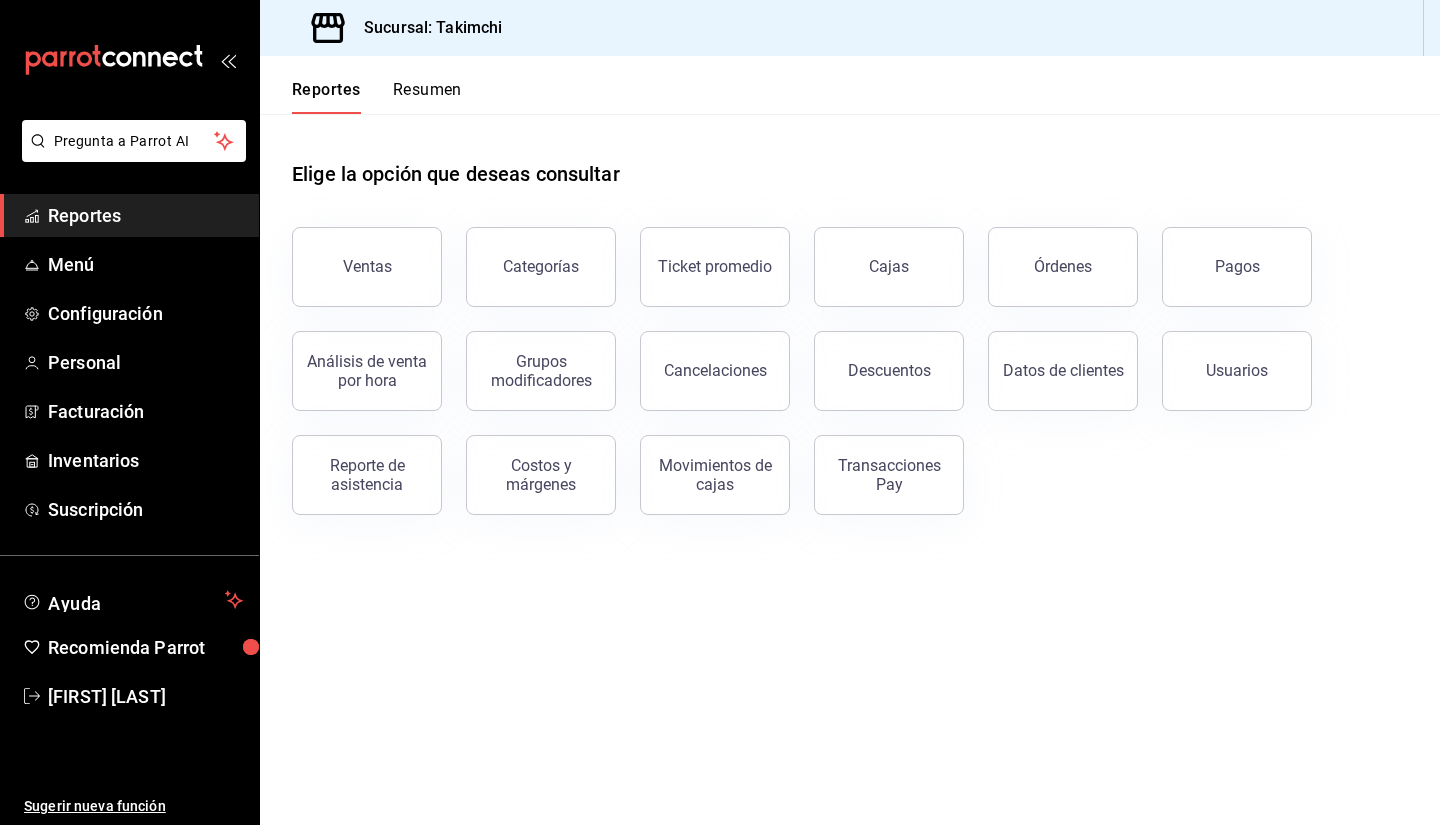 drag, startPoint x: 1086, startPoint y: 266, endPoint x: 1025, endPoint y: 261, distance: 61.204575 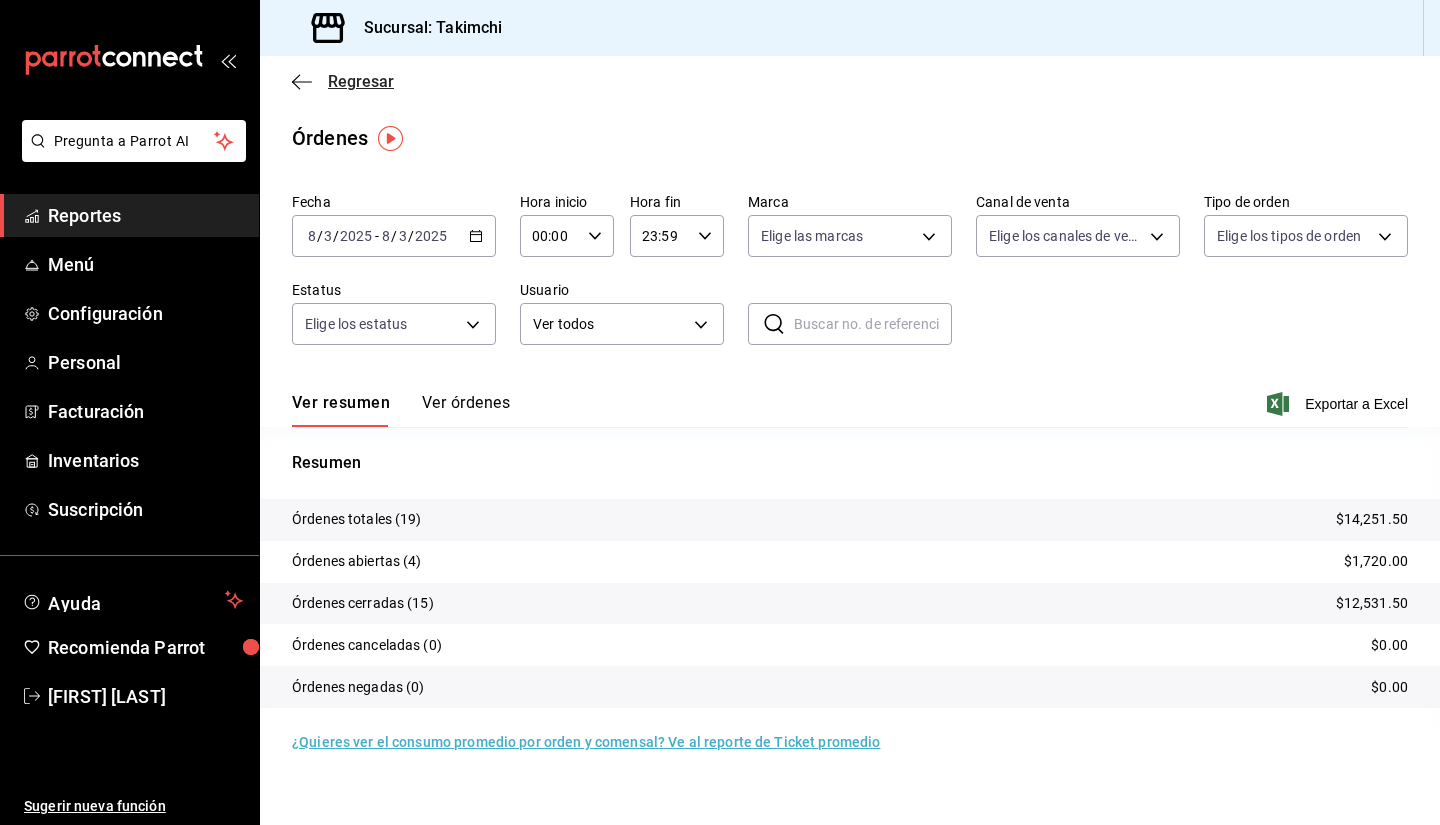 click 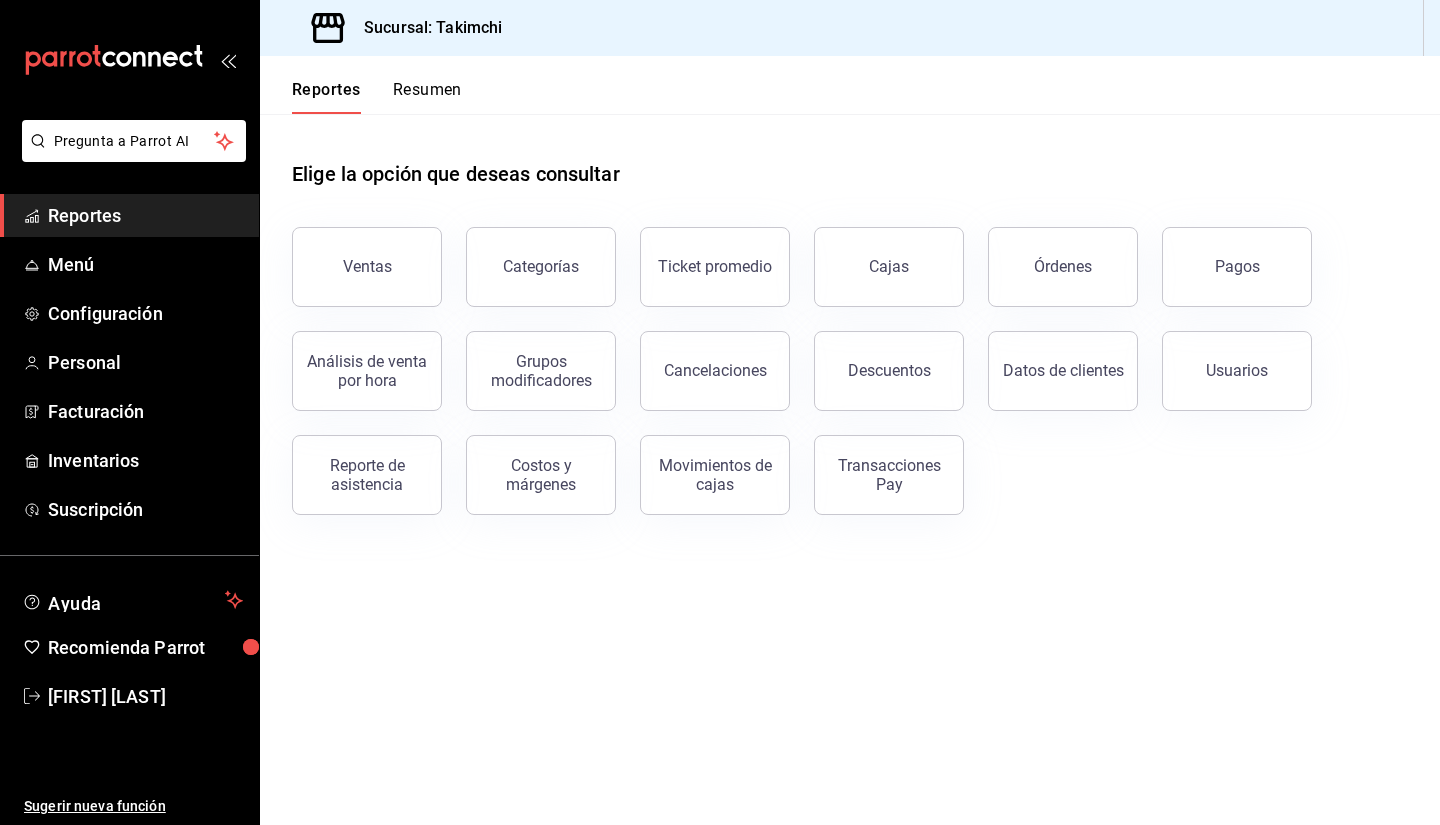 click on "Resumen" at bounding box center [427, 97] 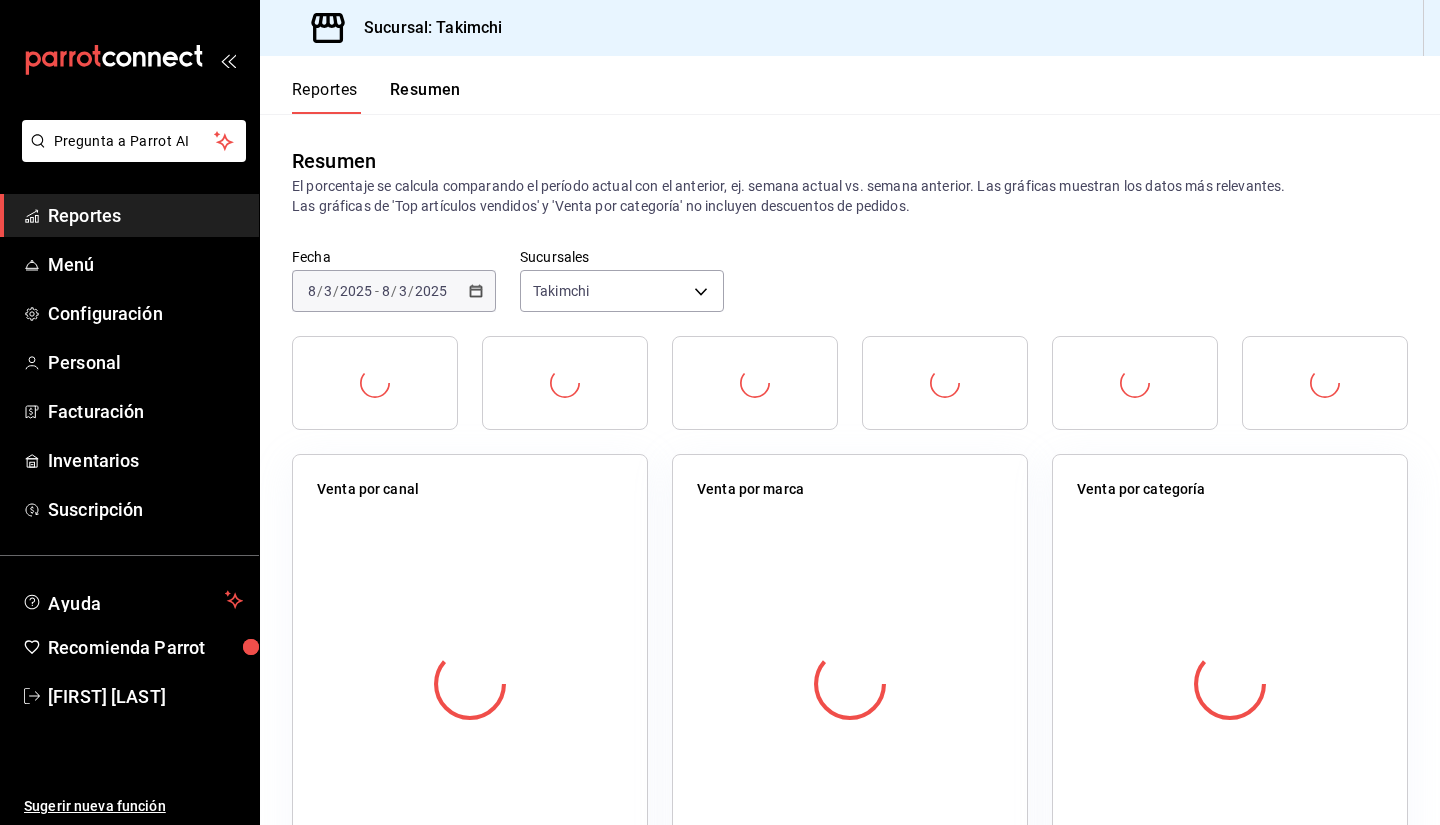 click on "Reportes Resumen" at bounding box center (360, 85) 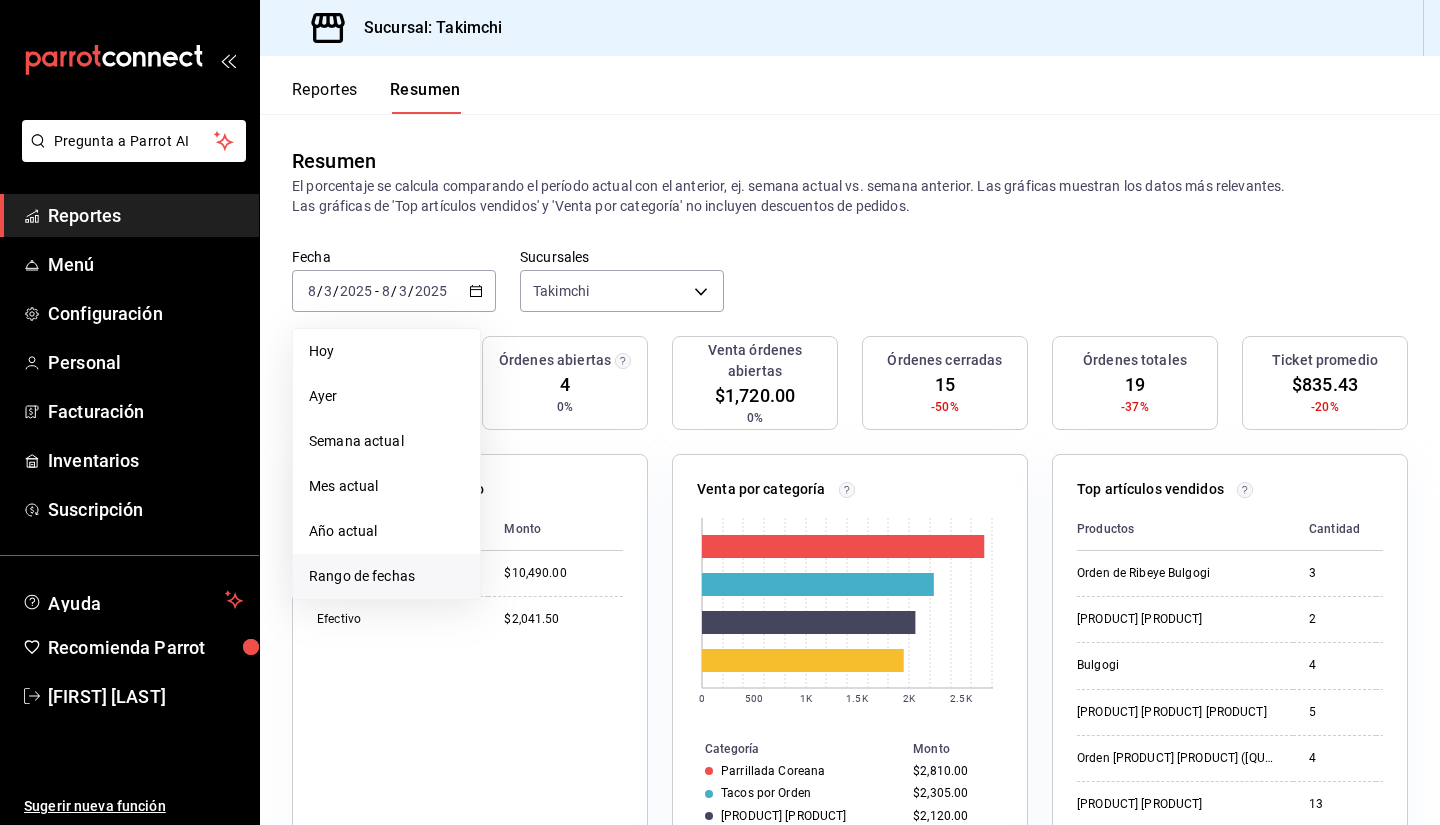 click on "Rango de fechas" at bounding box center [386, 576] 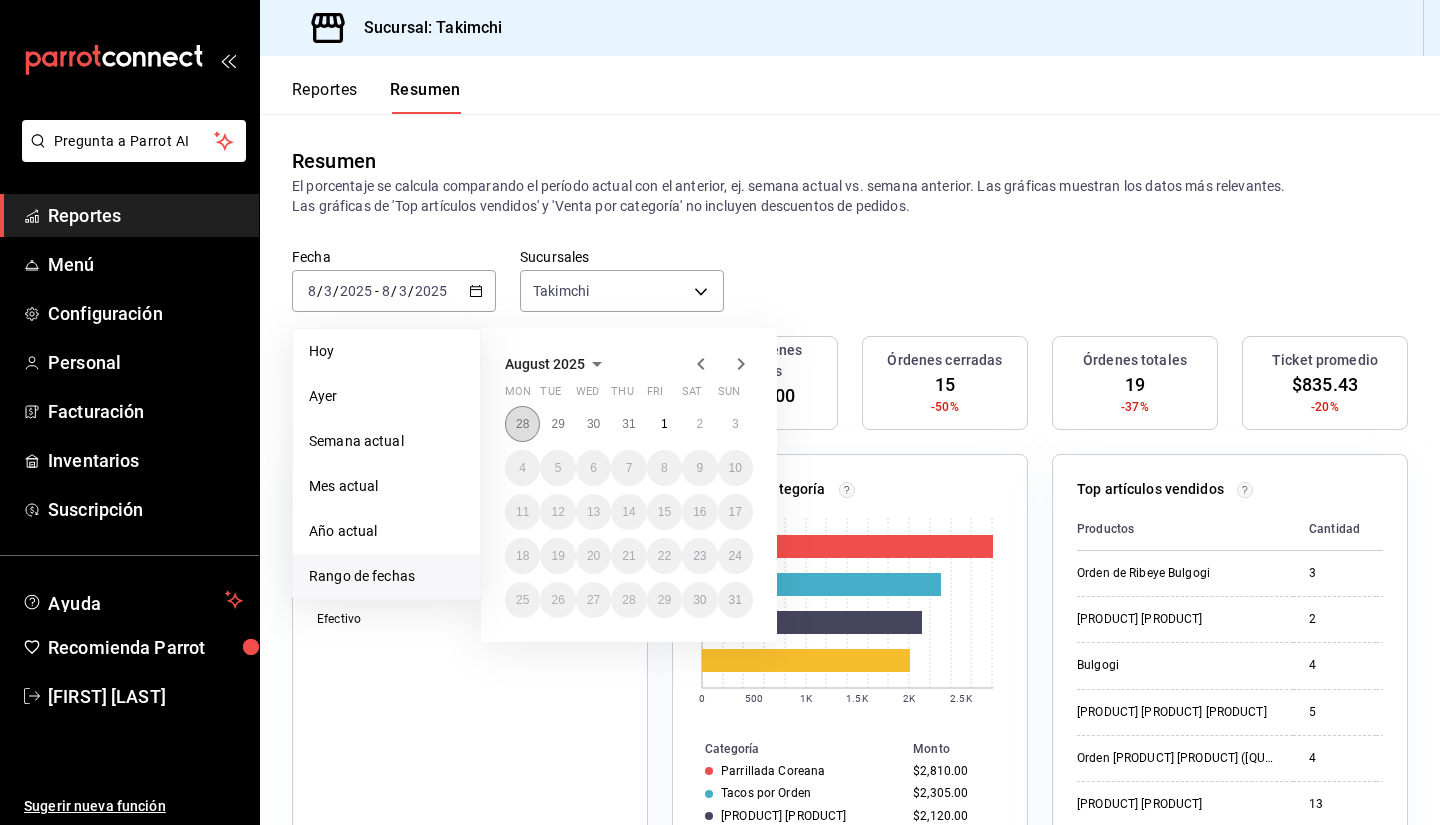 click on "28" at bounding box center (522, 424) 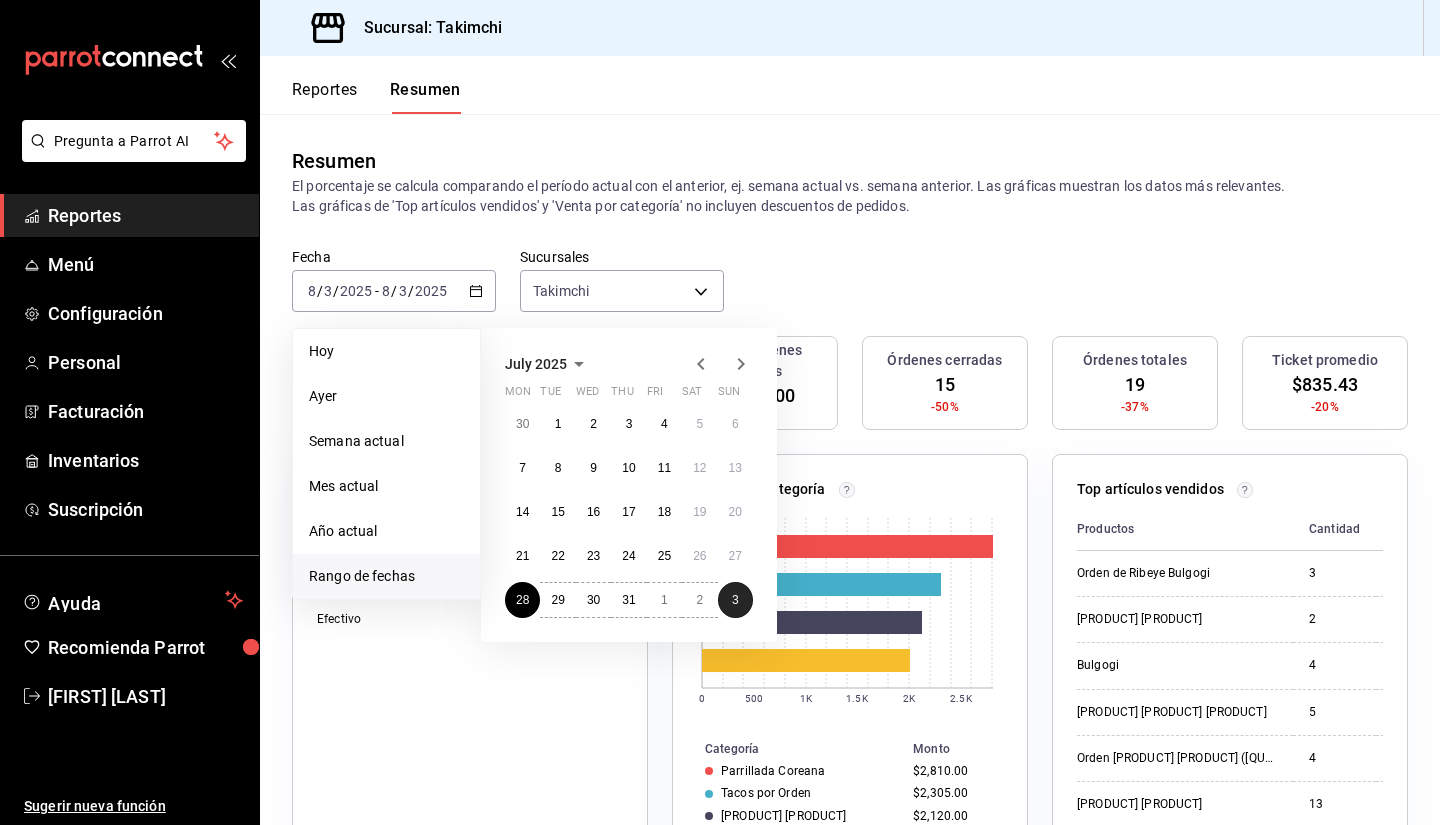 click on "3" at bounding box center [735, 600] 